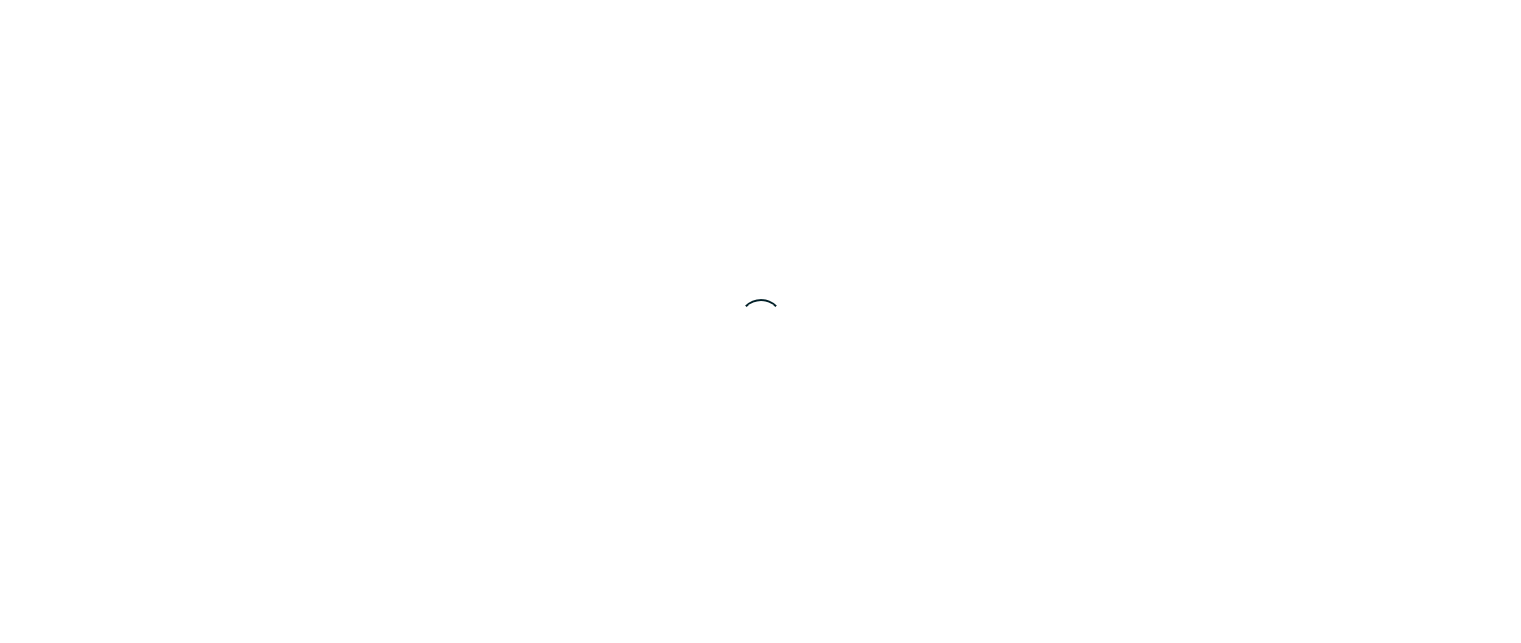 scroll, scrollTop: 0, scrollLeft: 0, axis: both 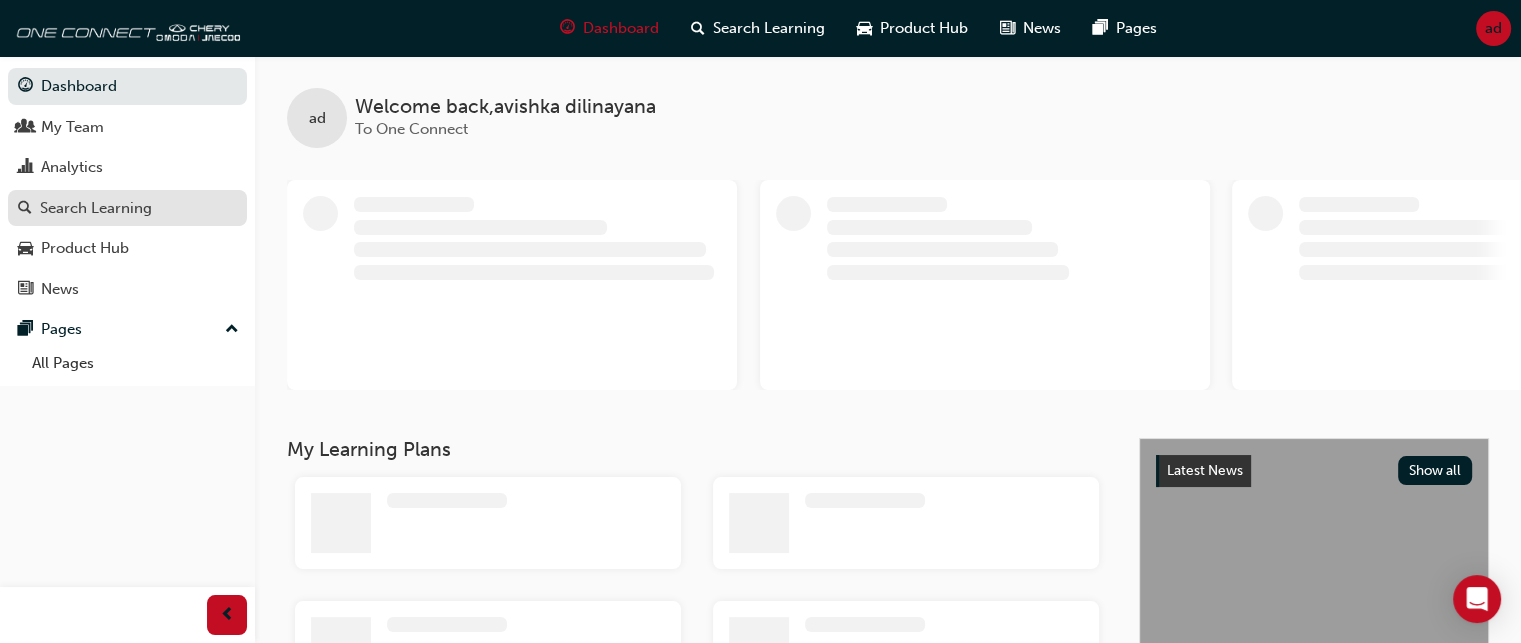 click on "Search Learning" at bounding box center (127, 208) 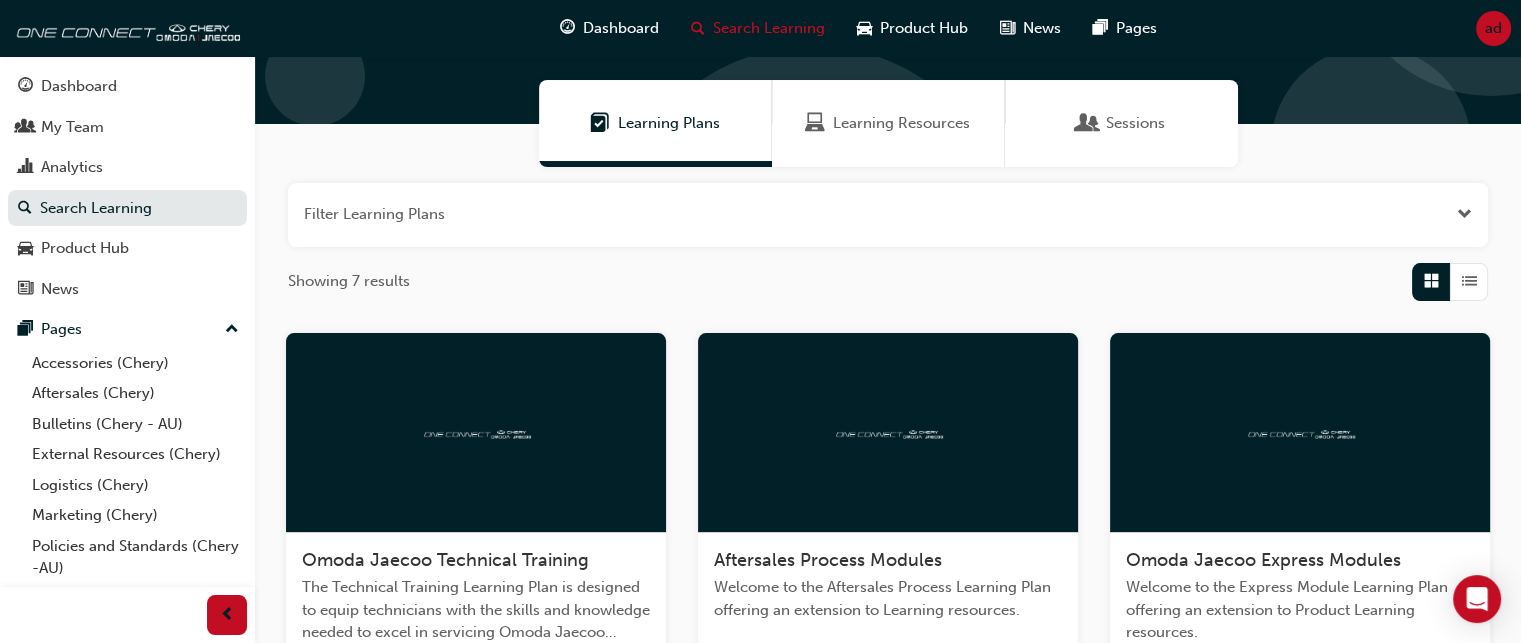 scroll, scrollTop: 131, scrollLeft: 0, axis: vertical 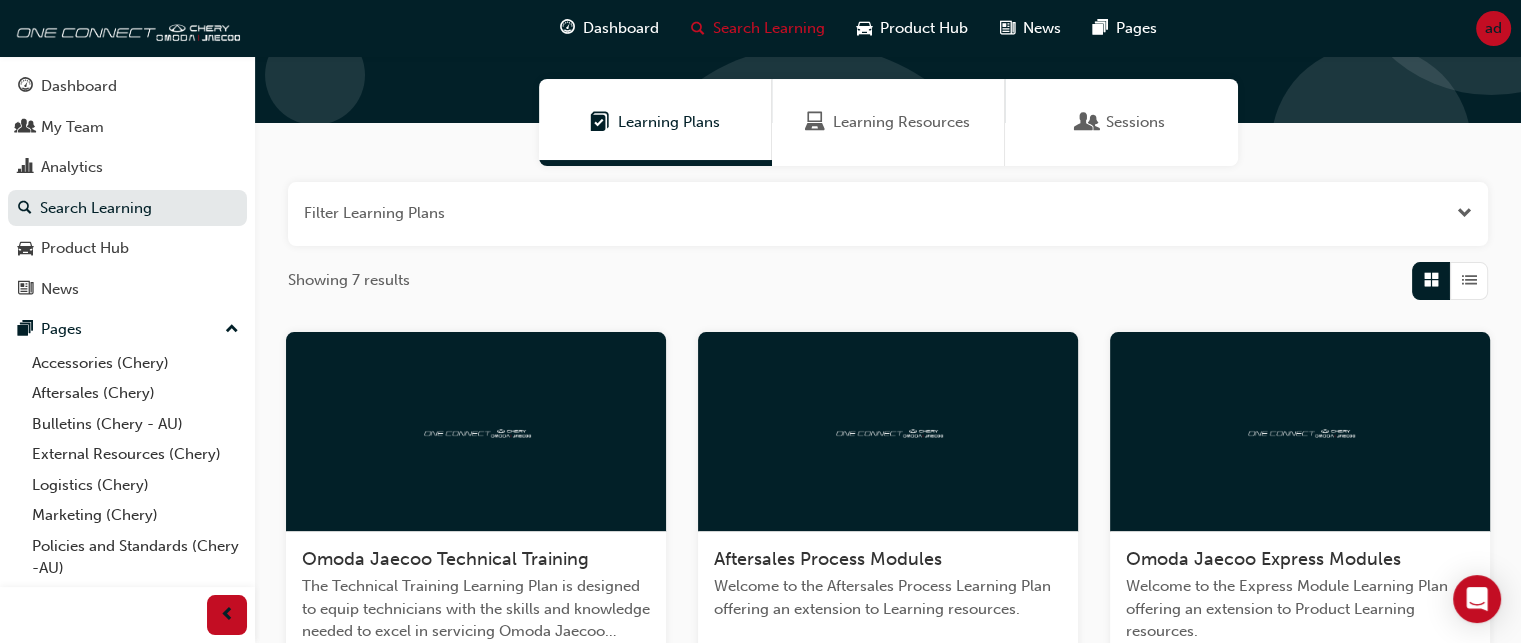 click on "Learning Plans" at bounding box center (669, 122) 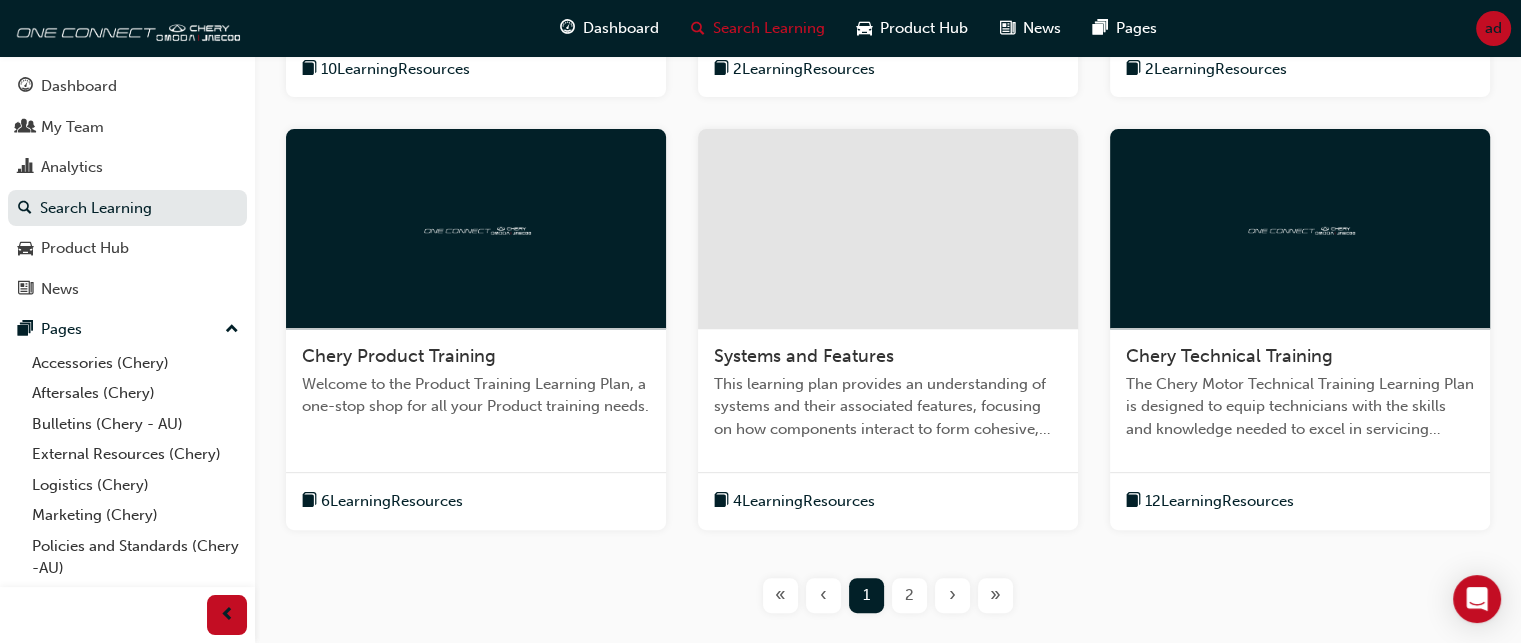scroll, scrollTop: 767, scrollLeft: 0, axis: vertical 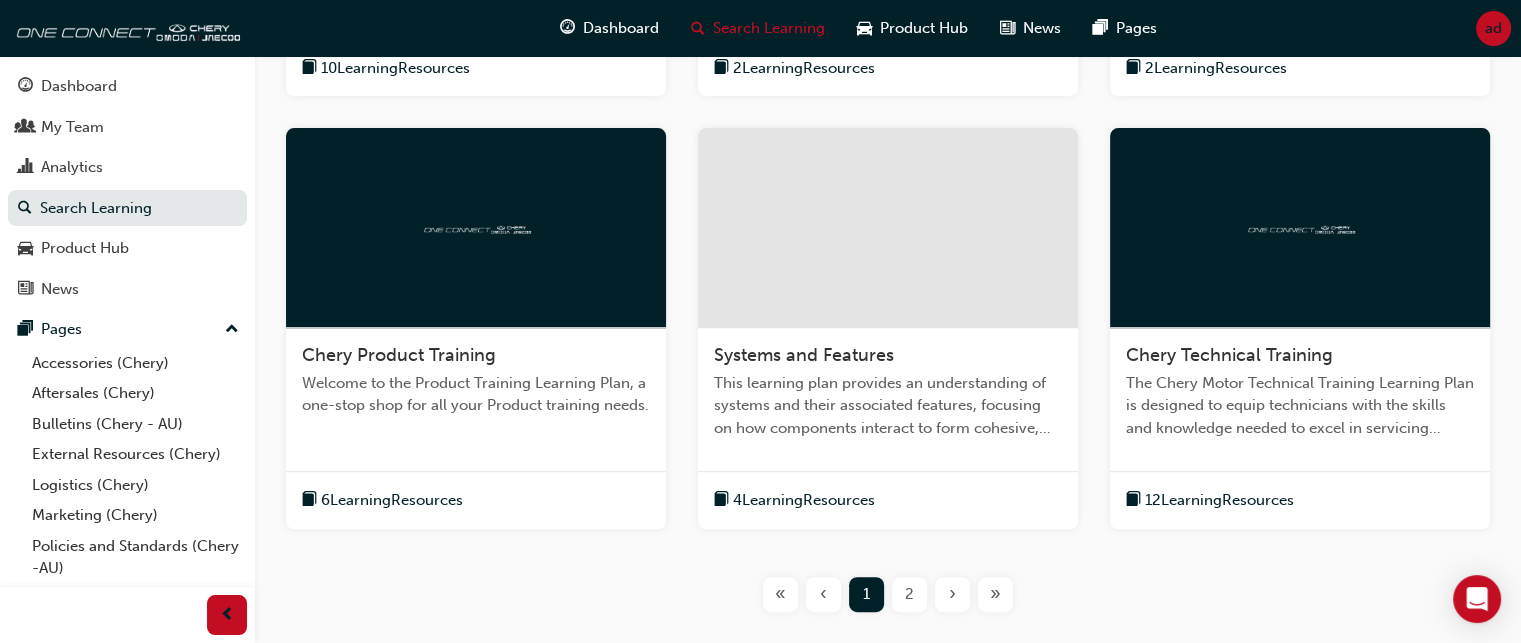 click on "Chery Technical Training" at bounding box center [1229, 355] 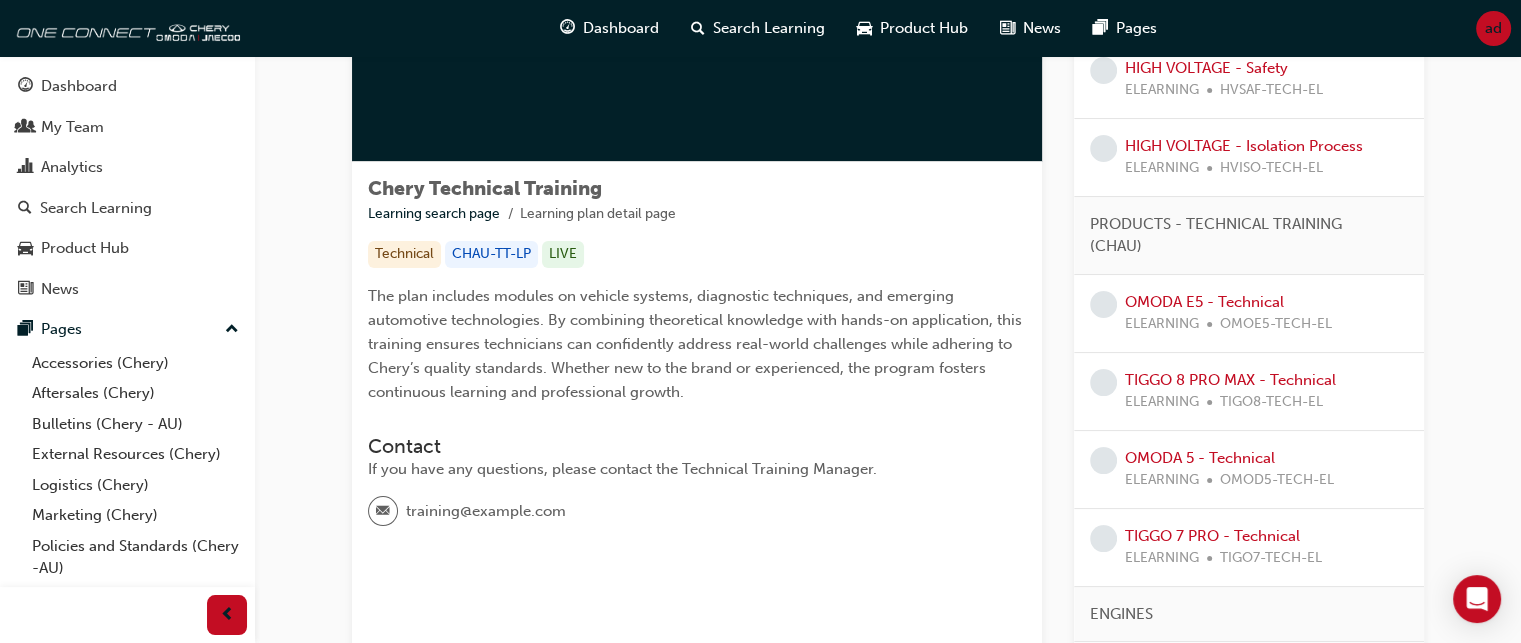 scroll, scrollTop: 240, scrollLeft: 0, axis: vertical 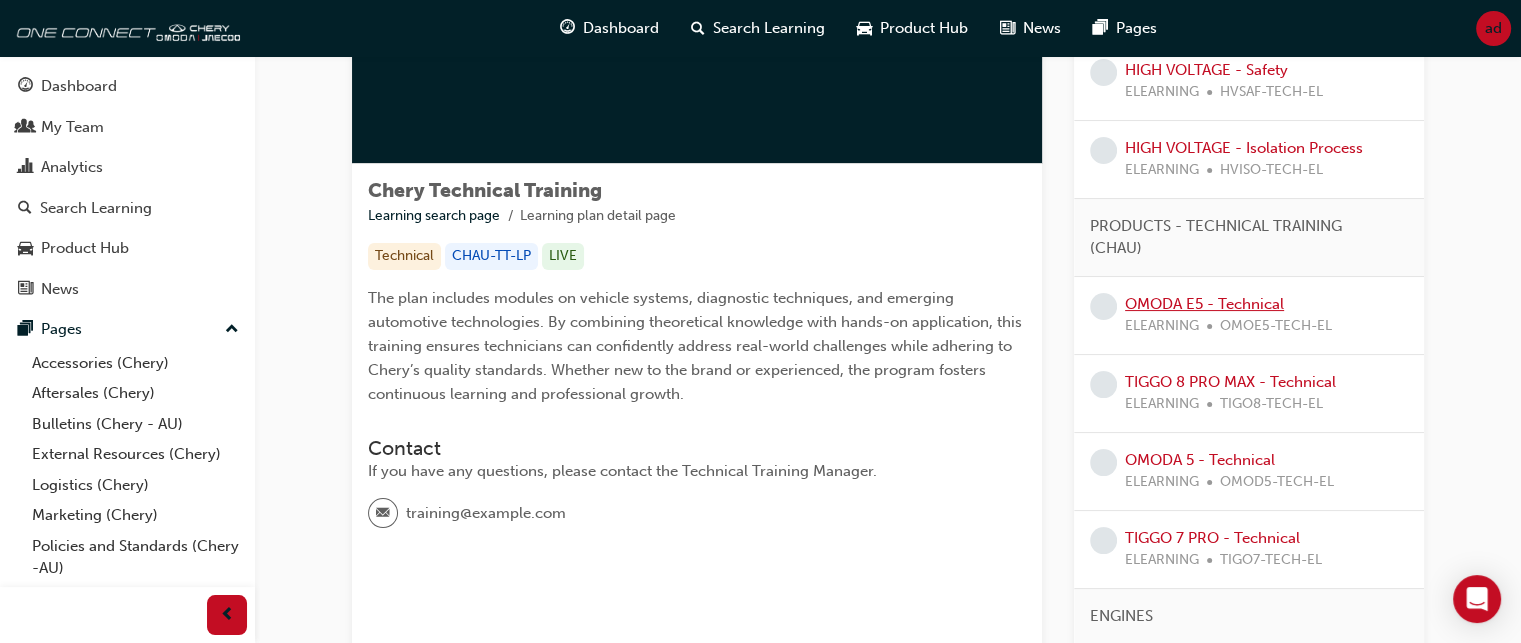 click on "OMODA E5 - Technical" at bounding box center [1204, 304] 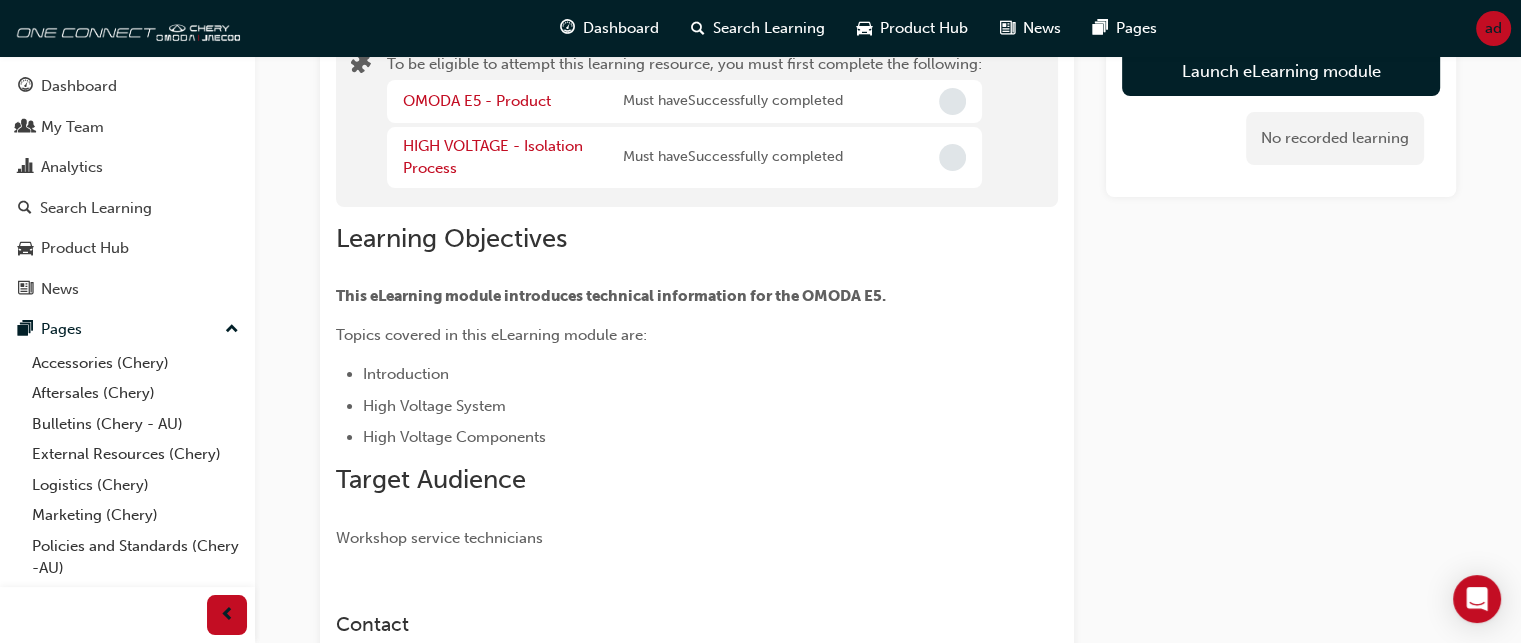 scroll, scrollTop: 0, scrollLeft: 0, axis: both 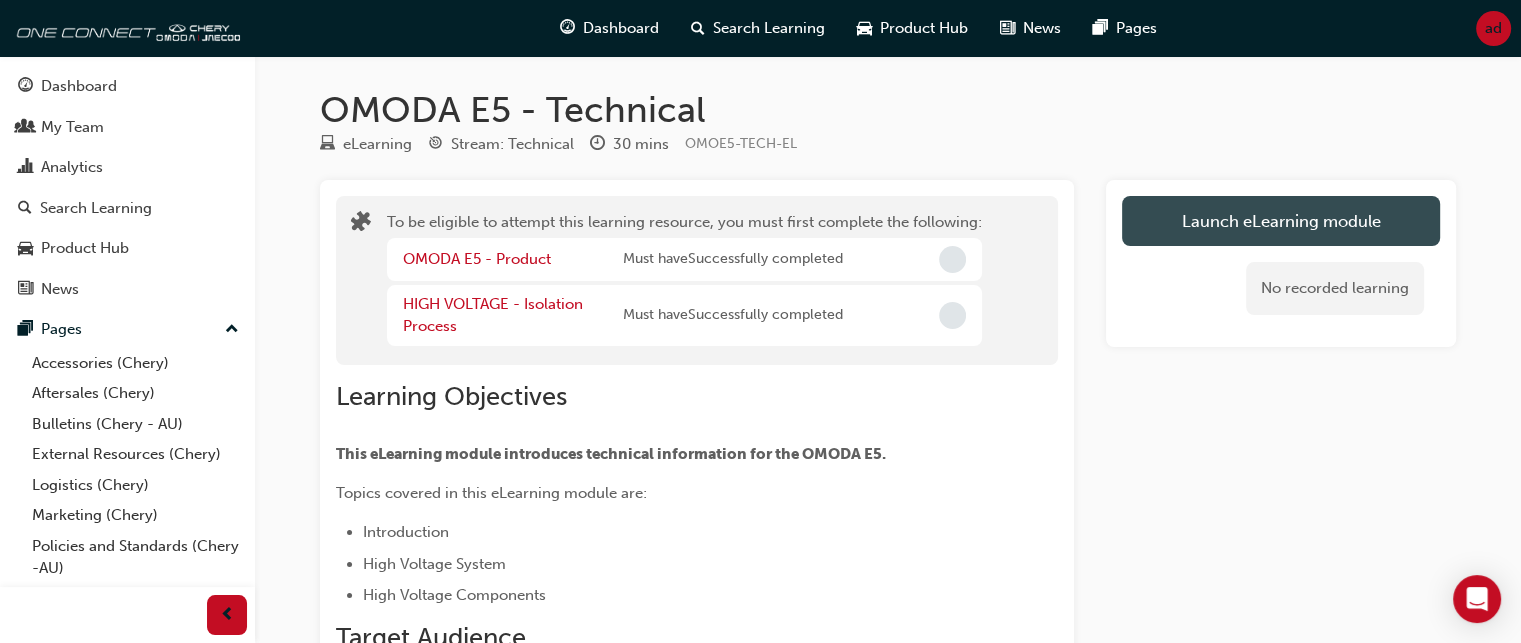click on "Launch eLearning module" at bounding box center [1281, 221] 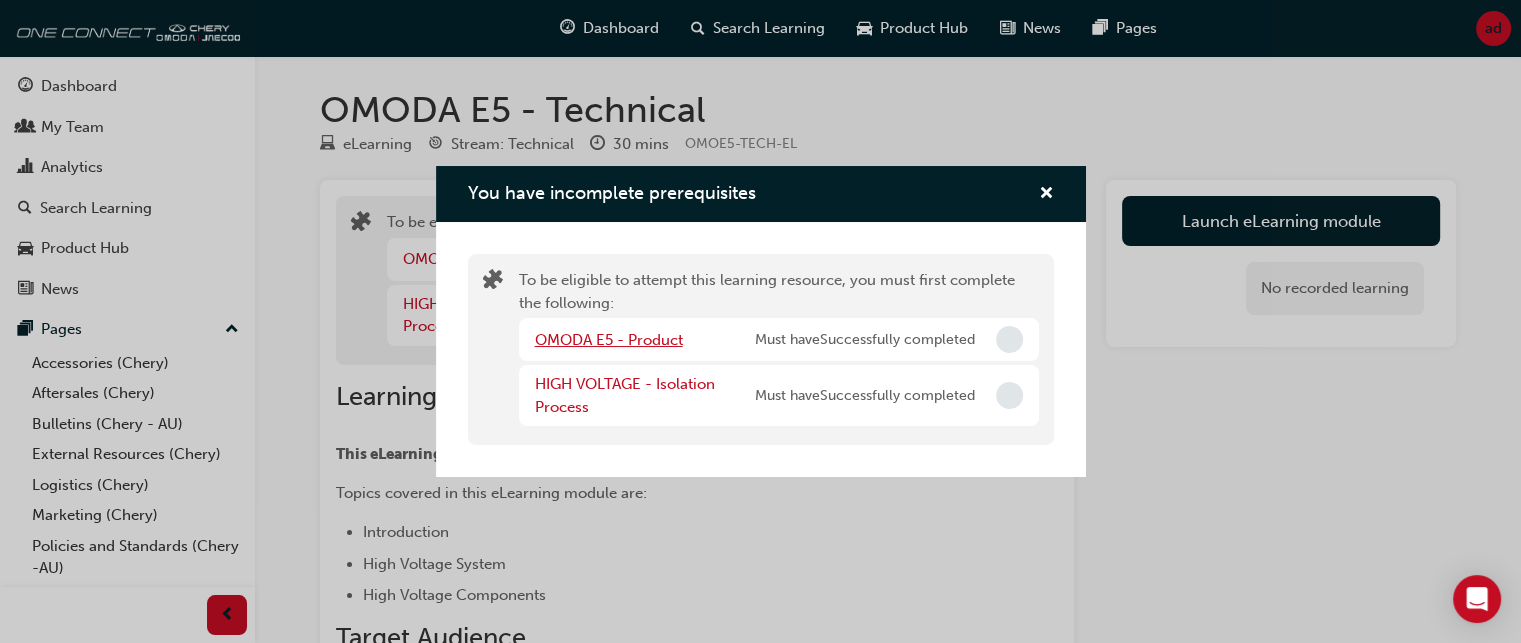 click on "OMODA E5 - Product" at bounding box center (609, 340) 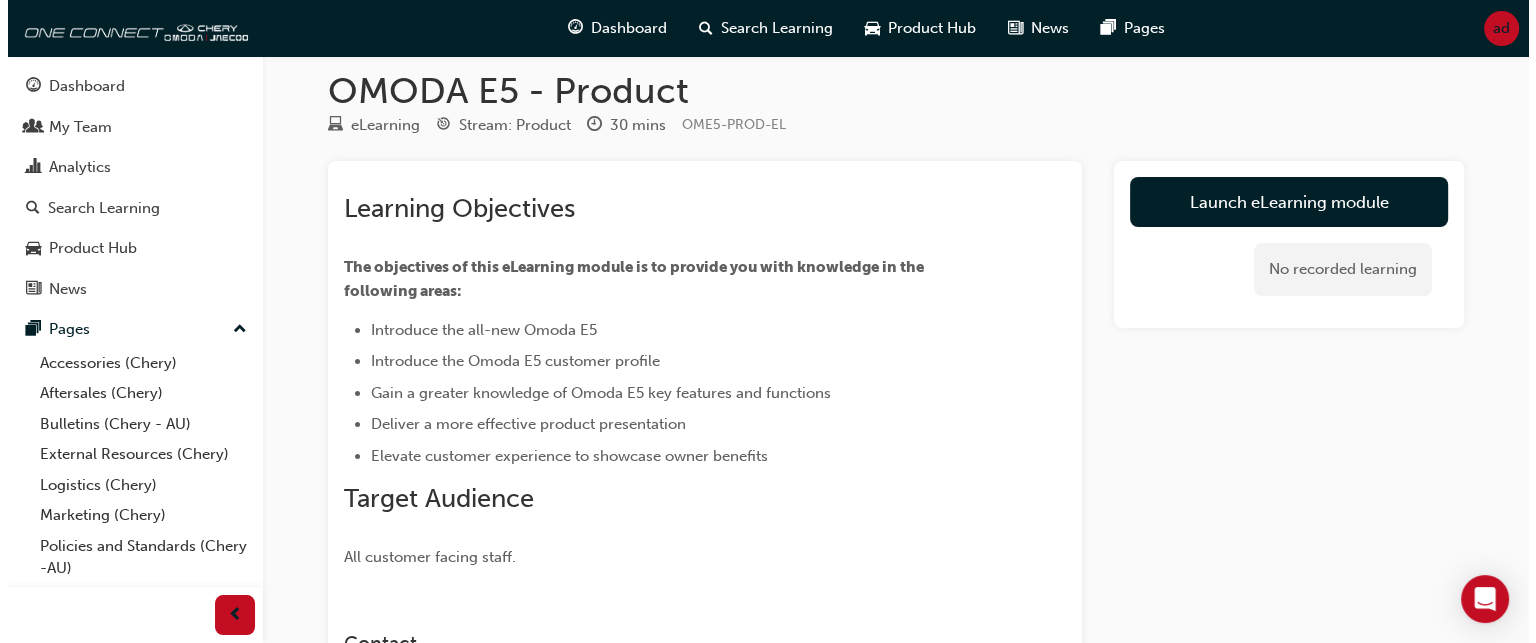 scroll, scrollTop: 0, scrollLeft: 0, axis: both 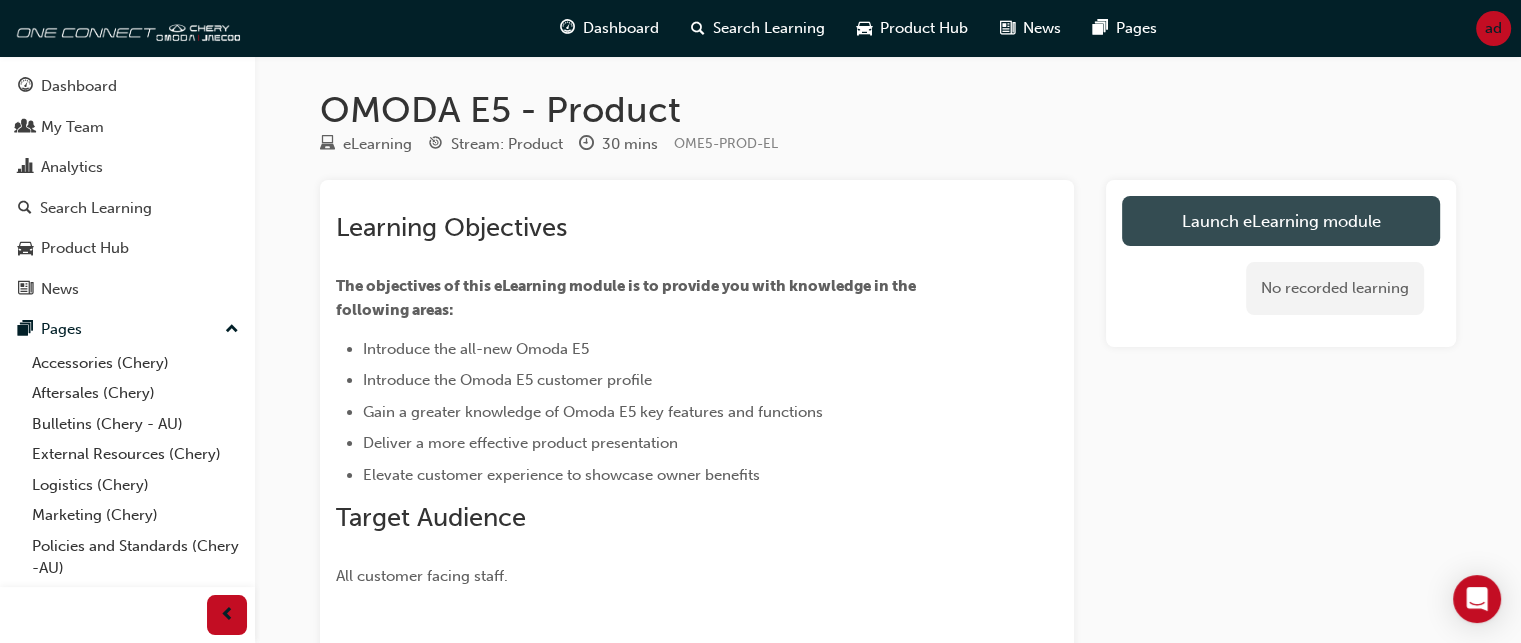 click on "Launch eLearning module" at bounding box center (1281, 221) 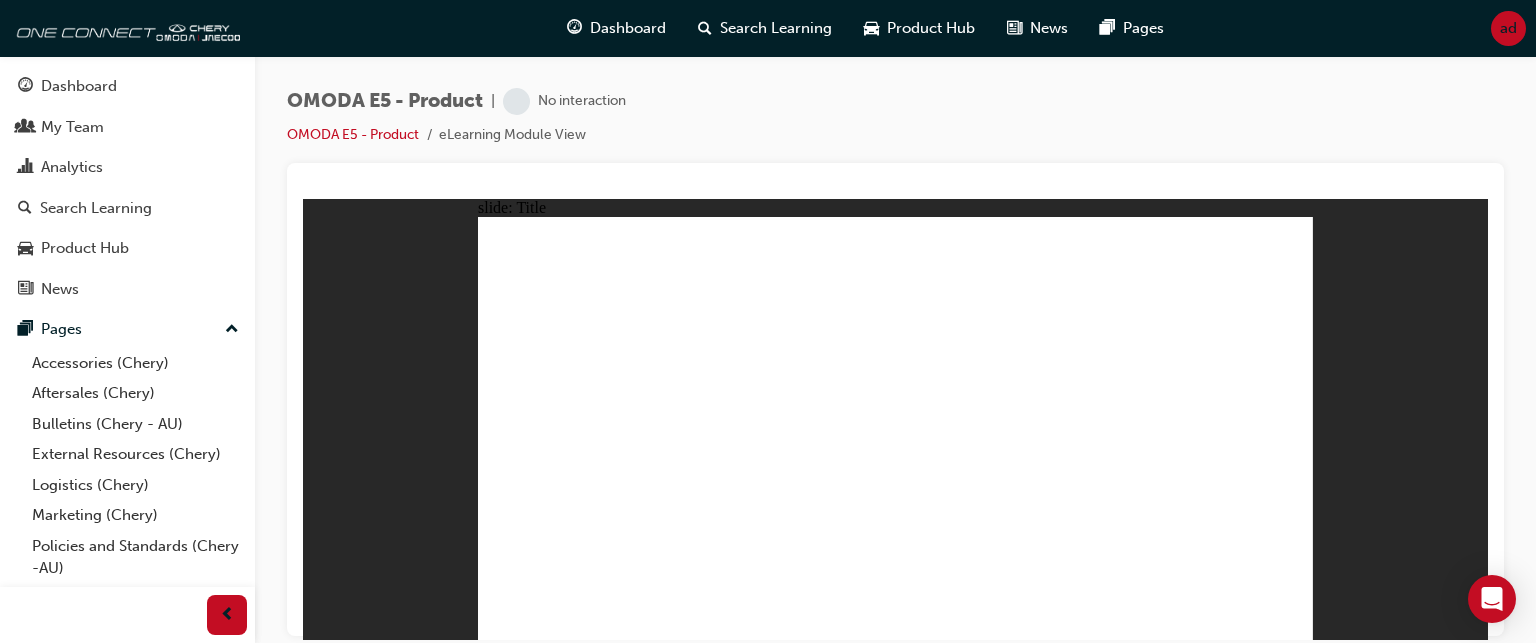 scroll, scrollTop: 0, scrollLeft: 0, axis: both 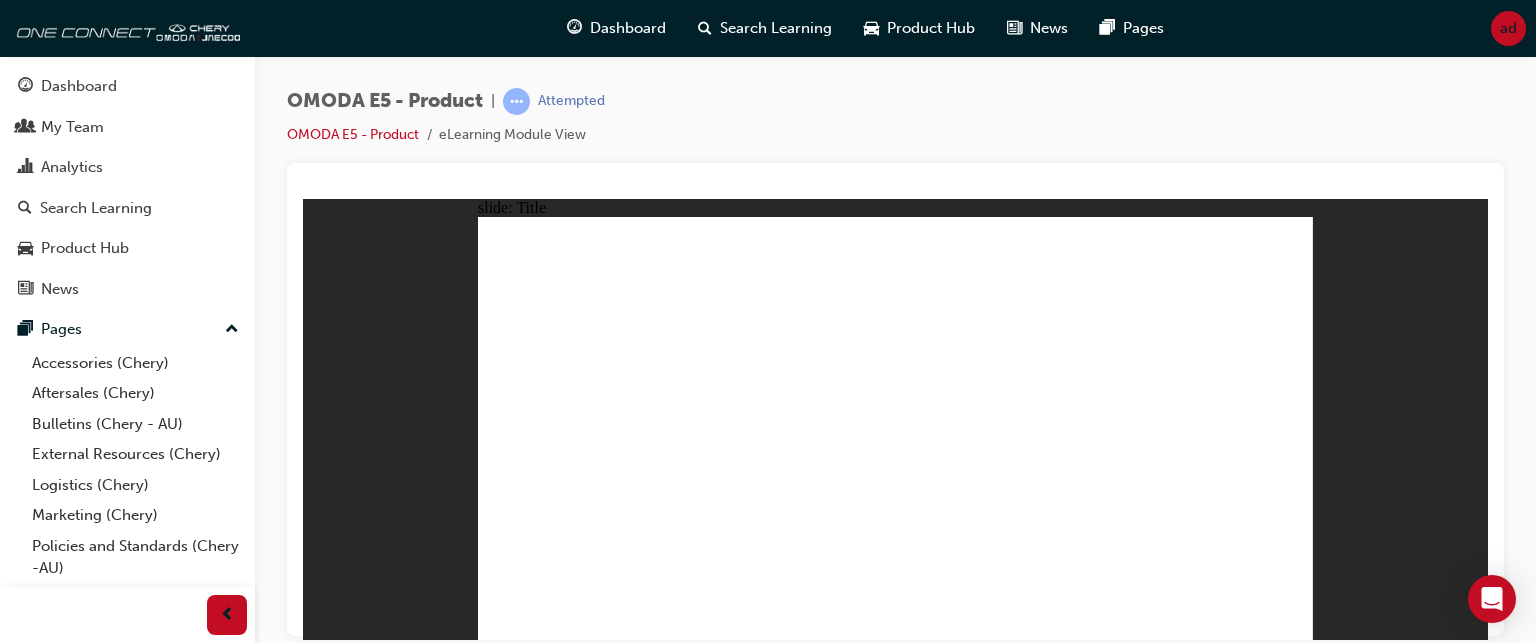 click 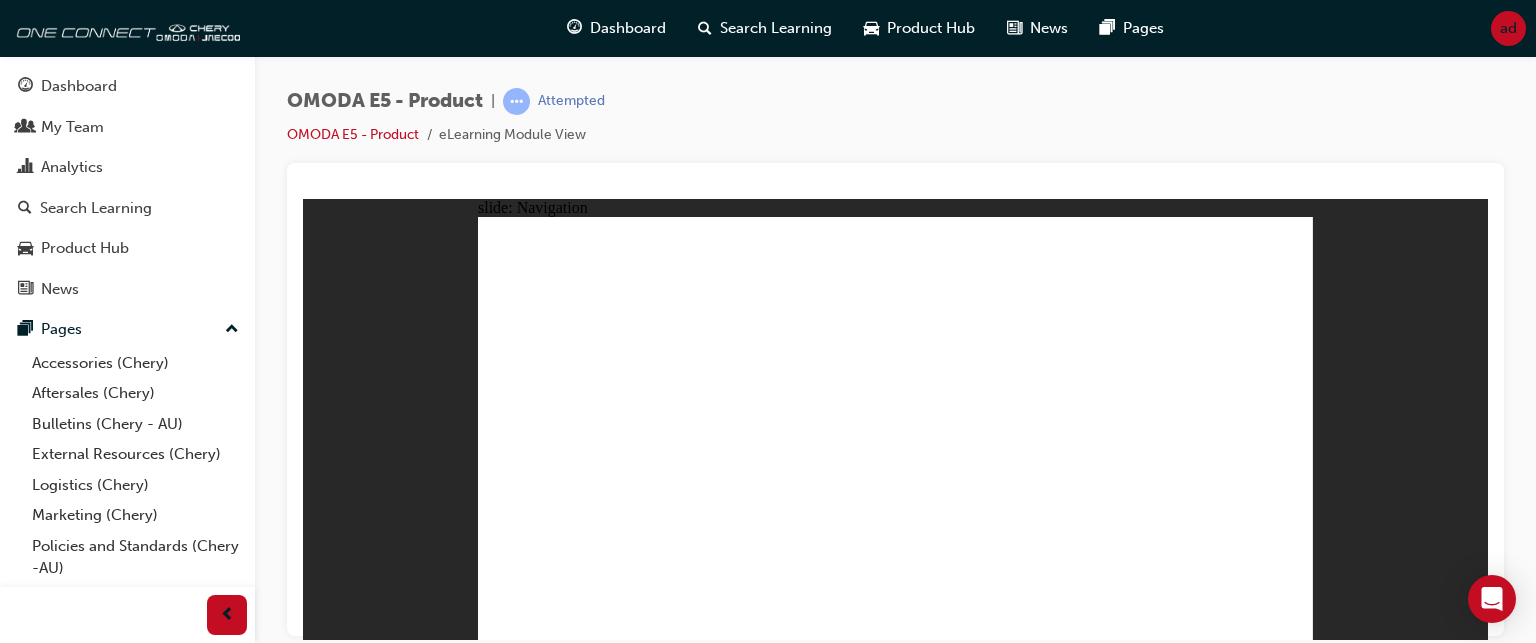 click 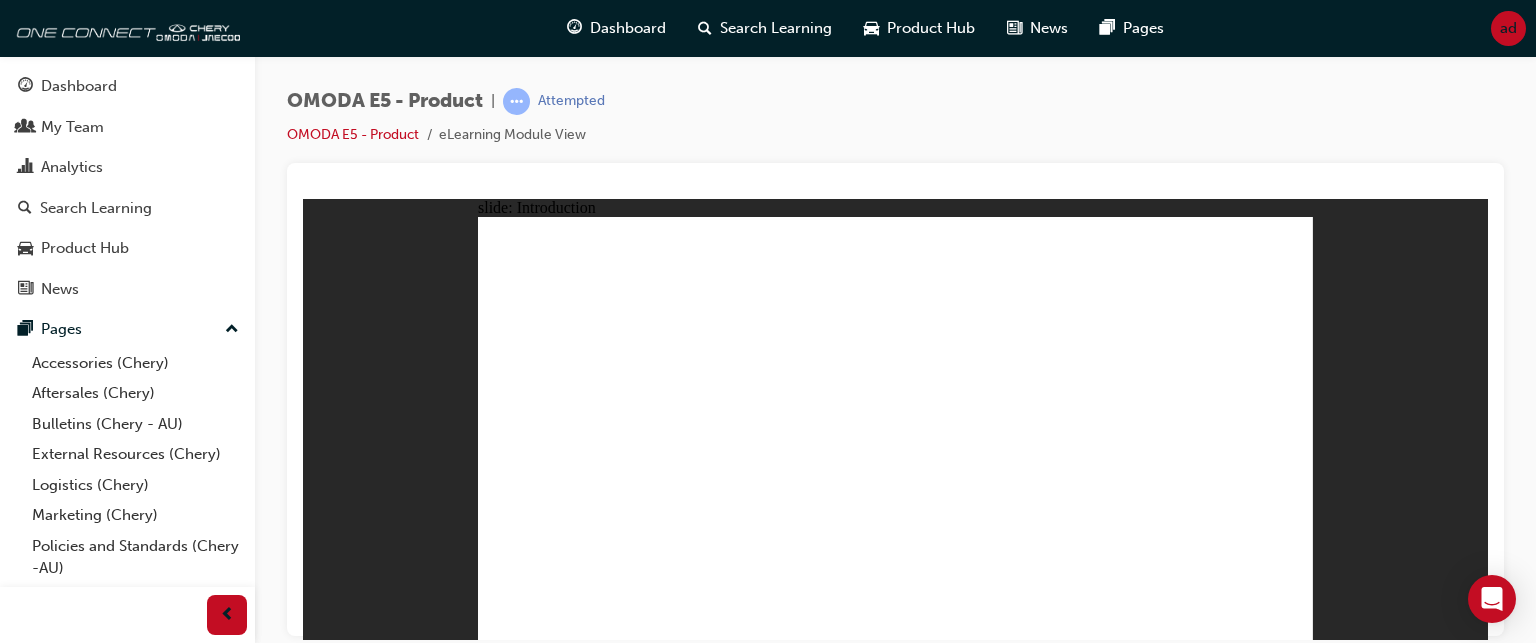 click 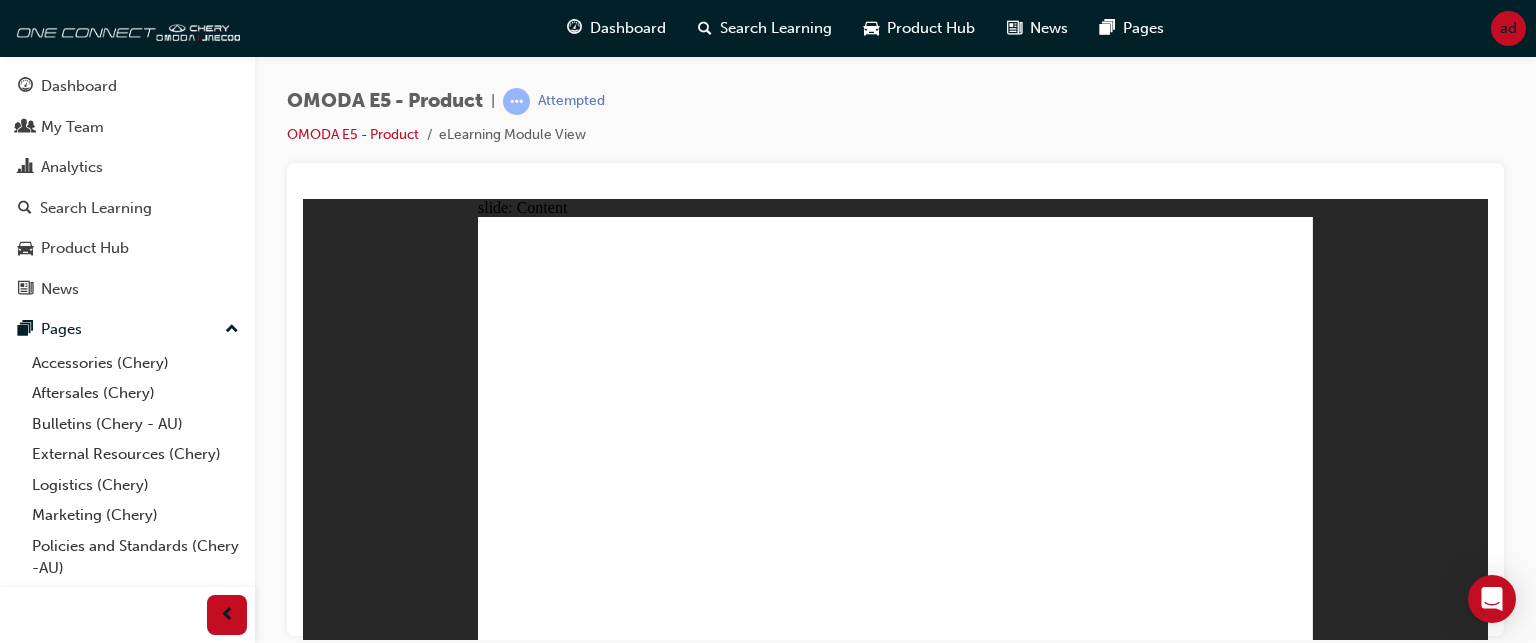 click 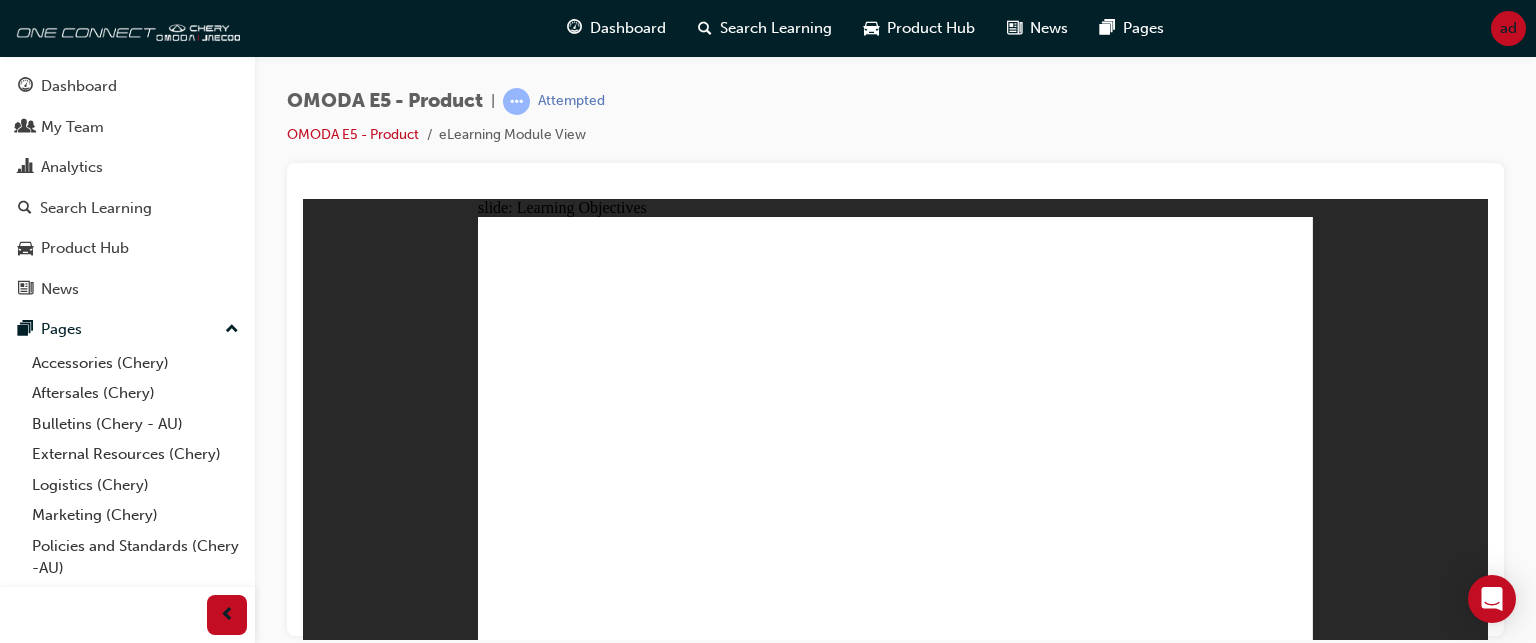 click 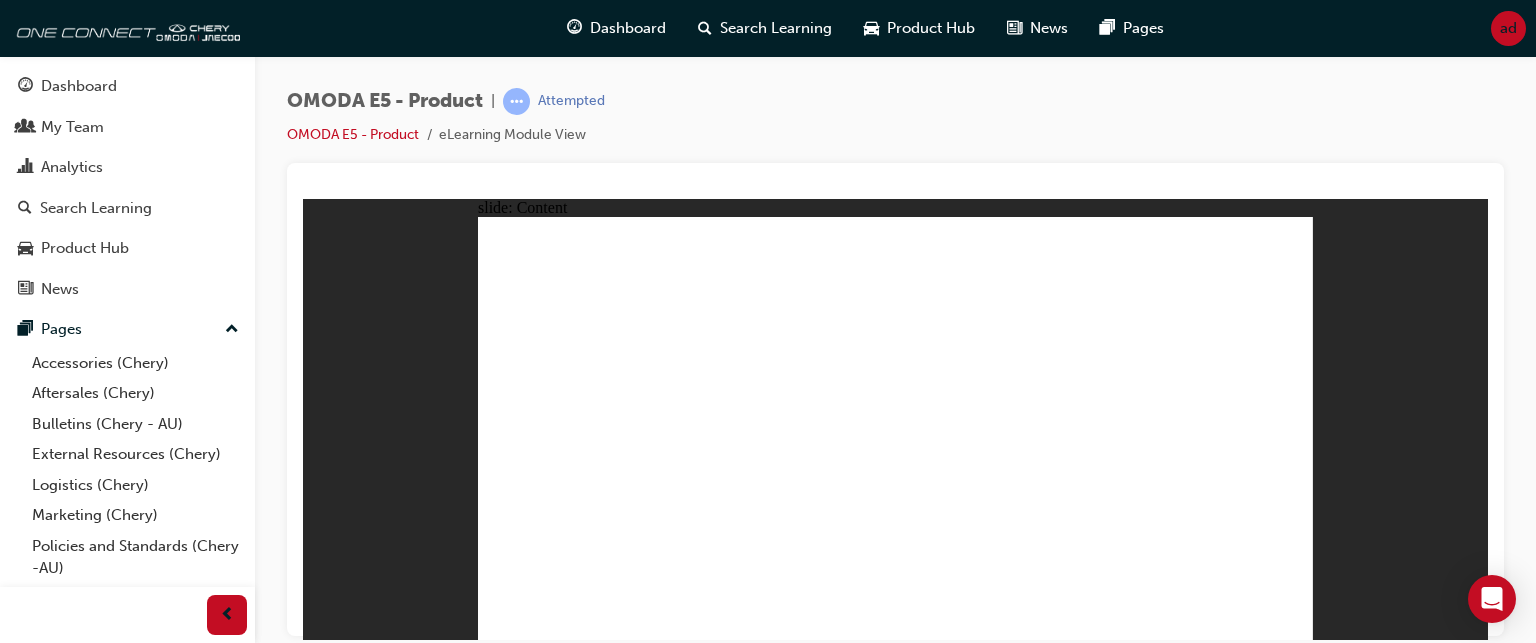 click 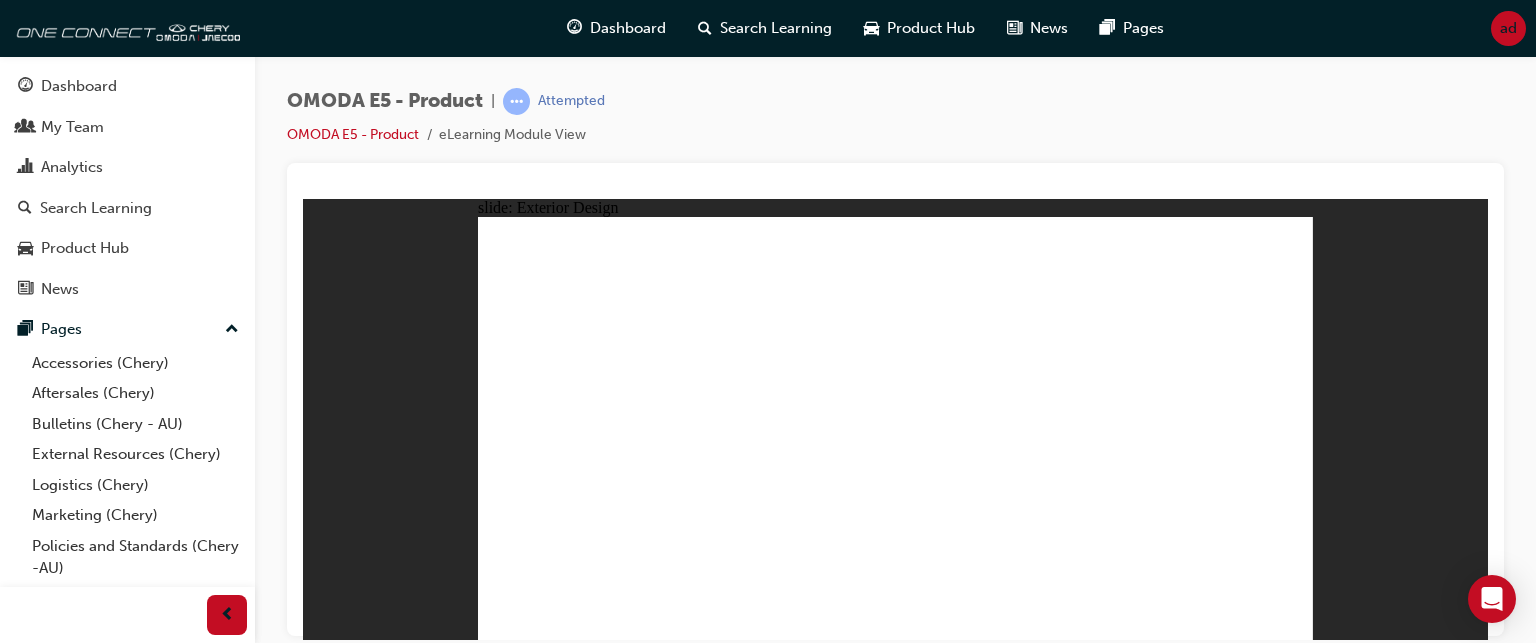 click 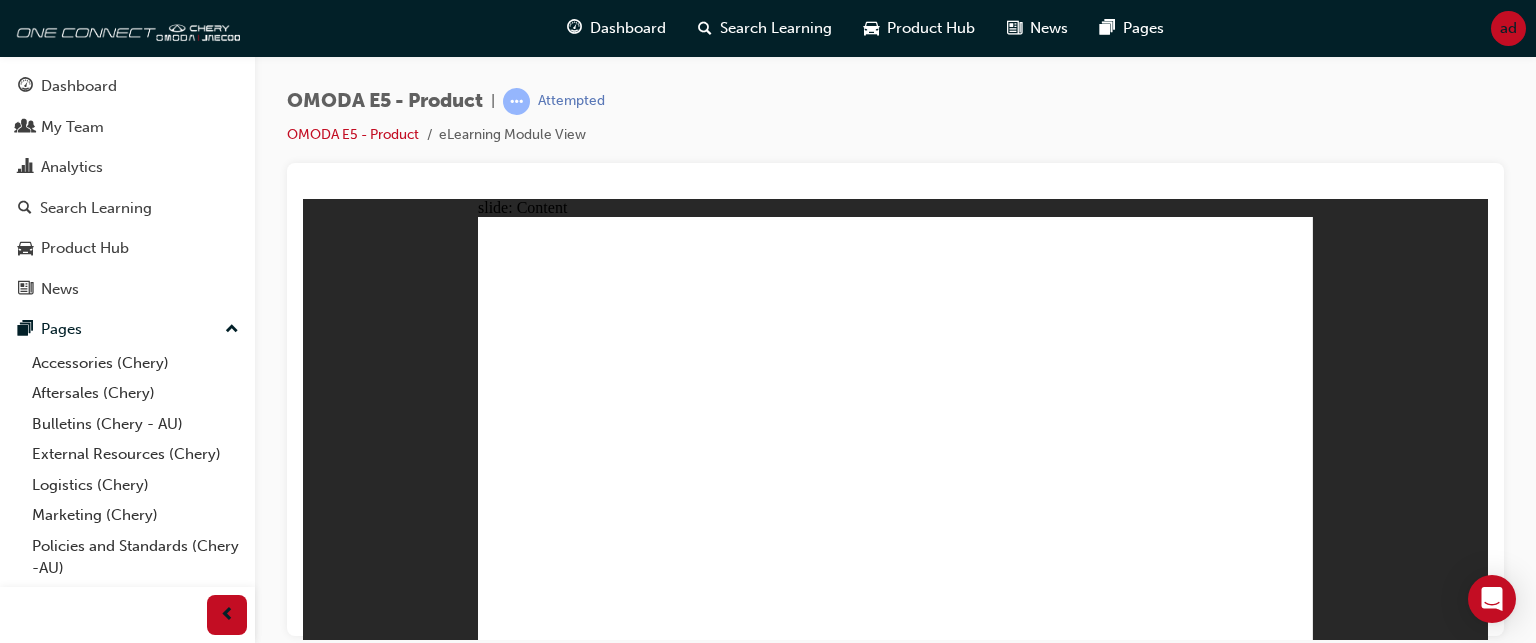 click 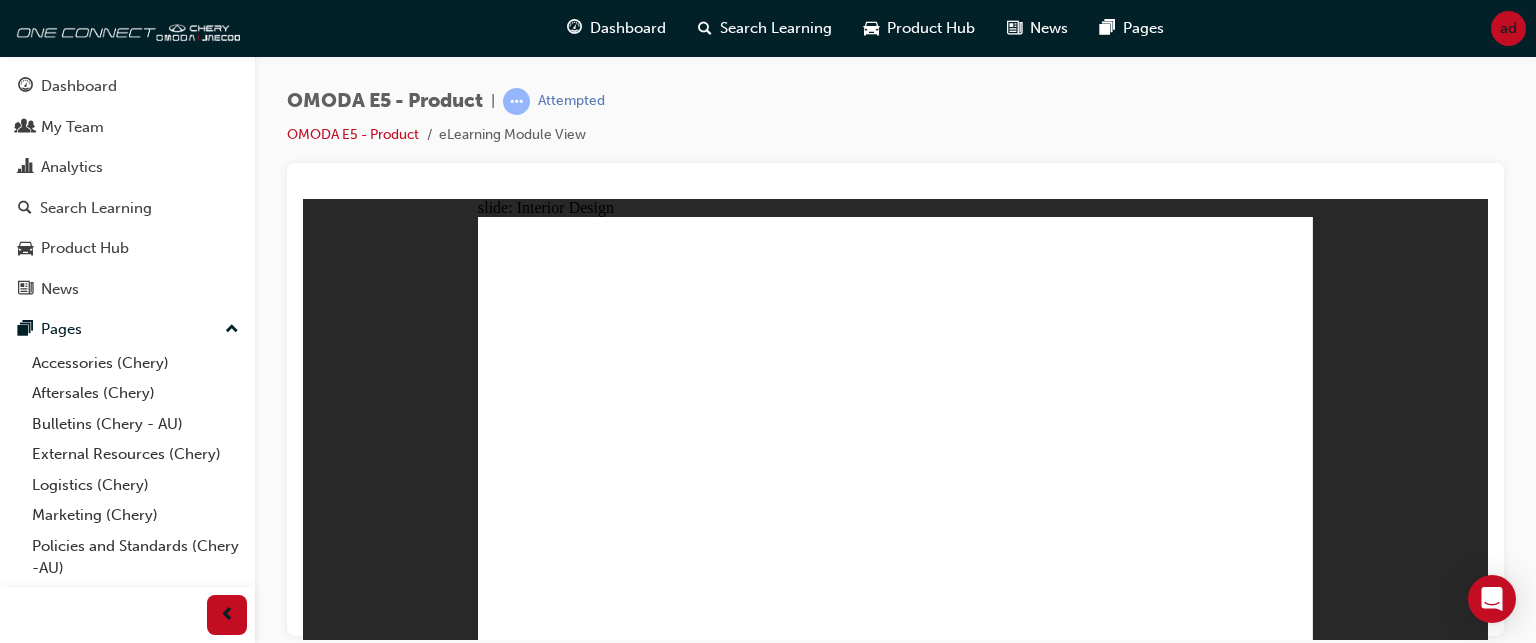 click 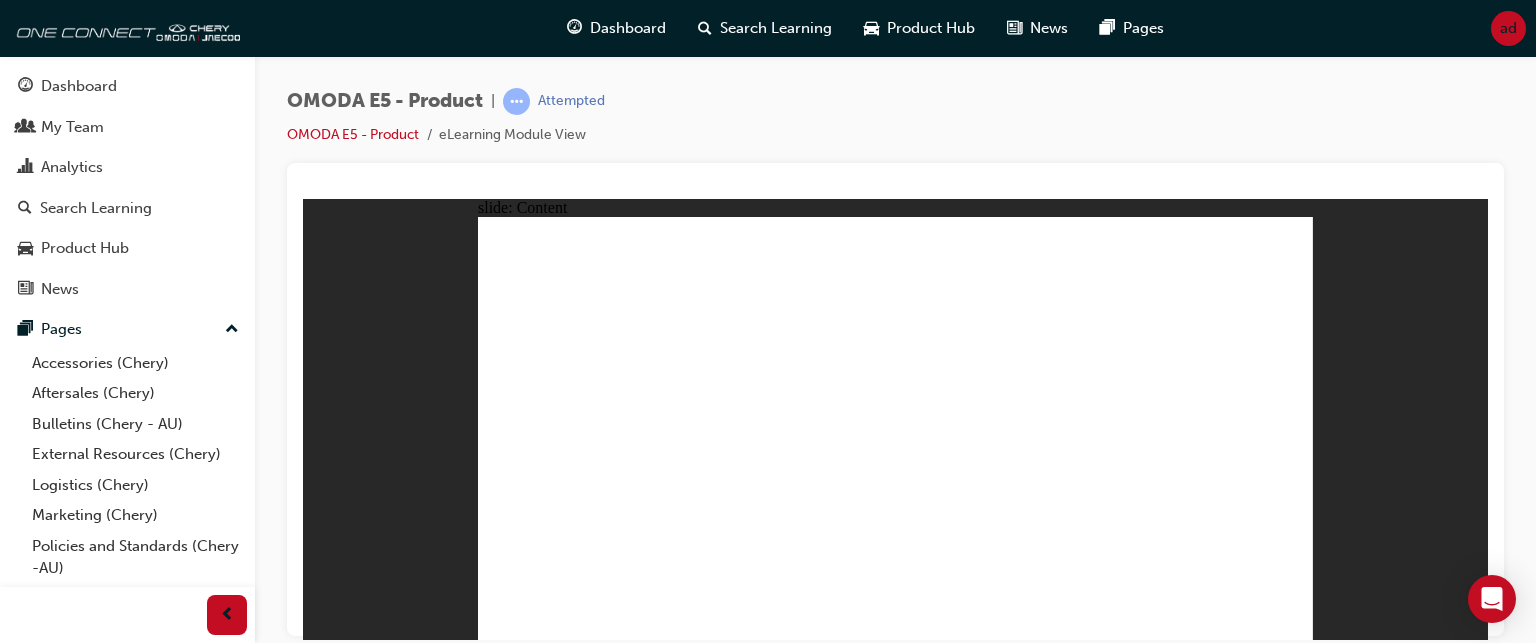 click 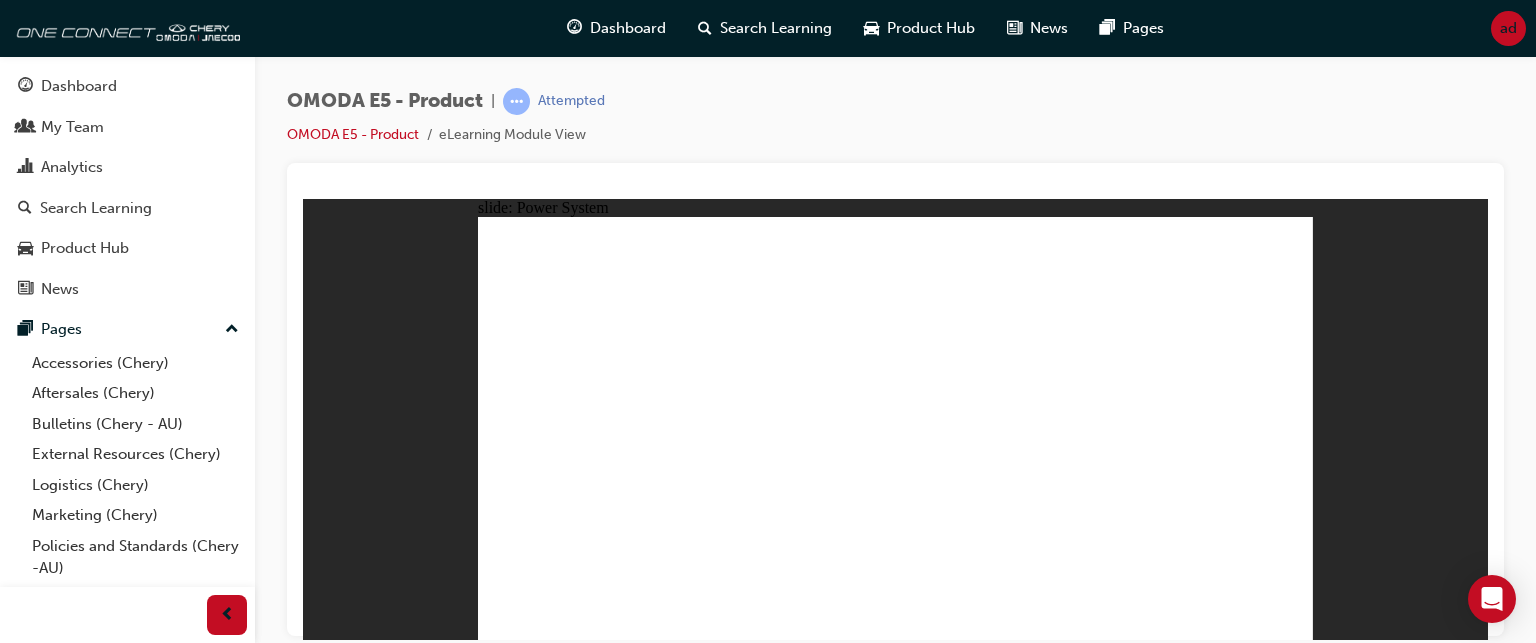click 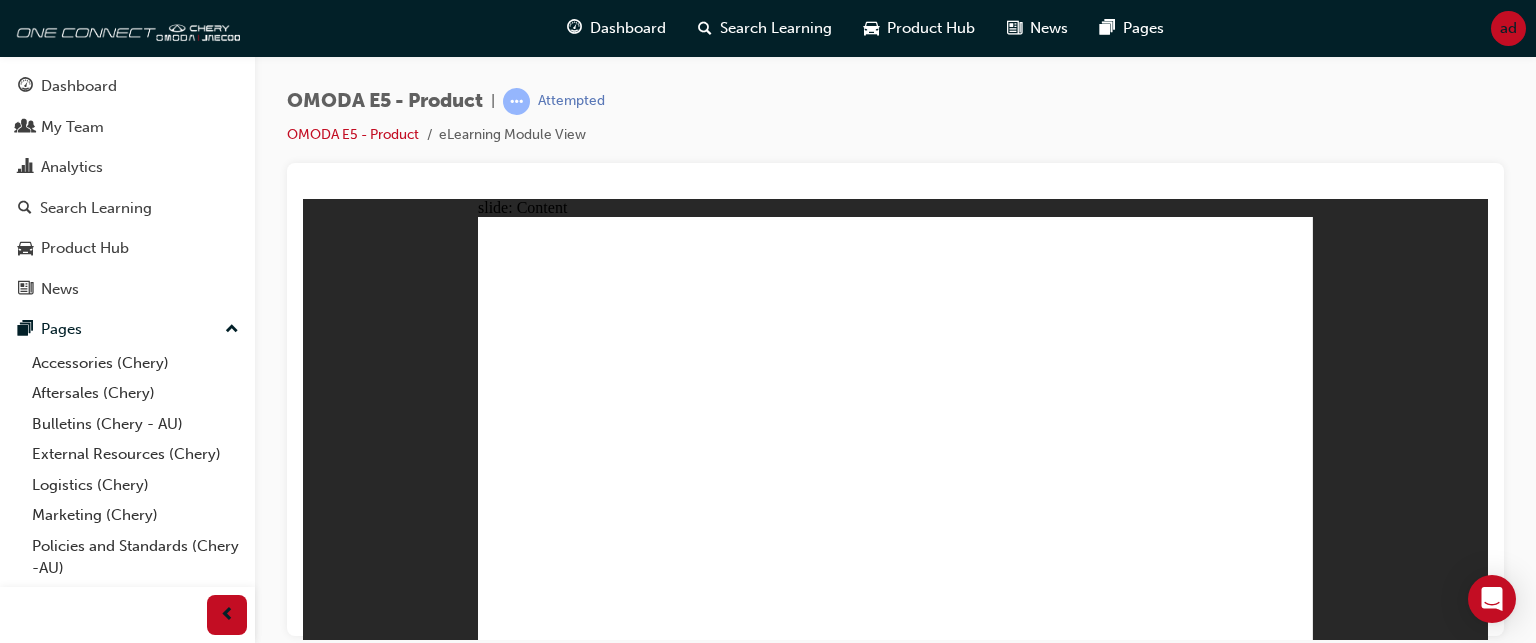 click 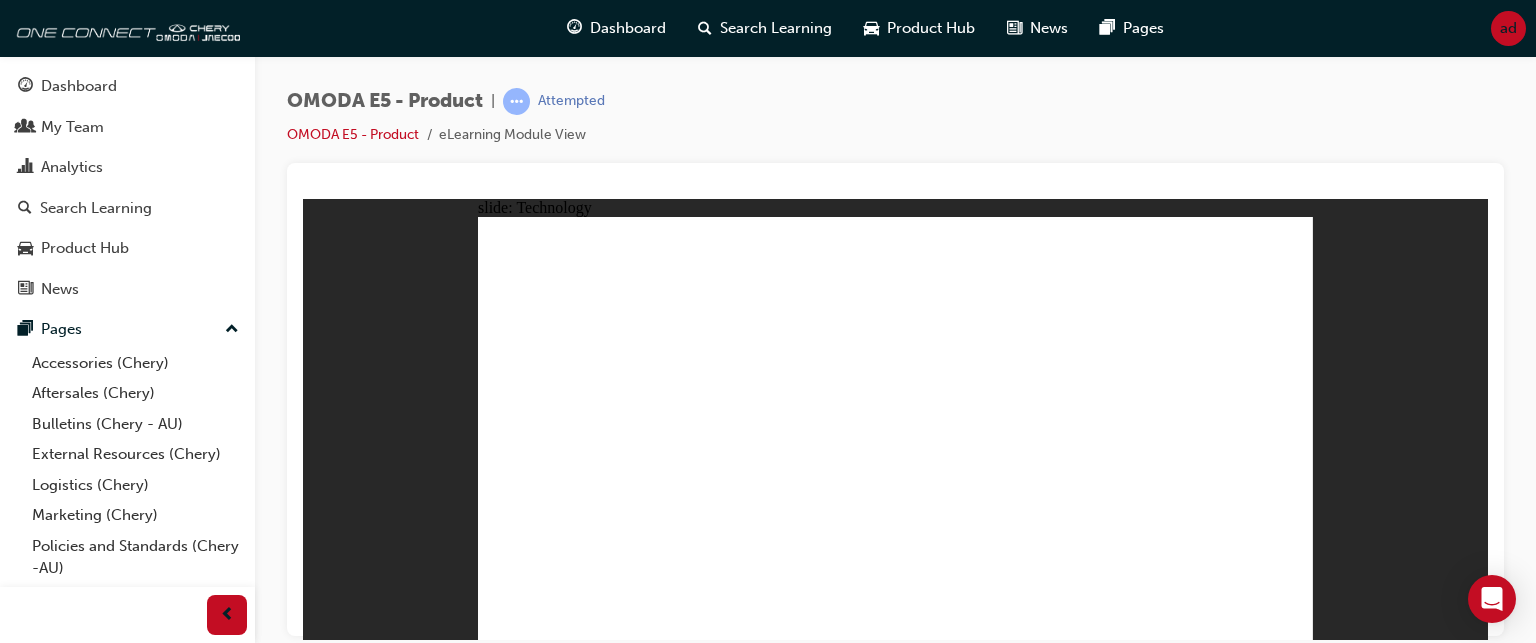 click 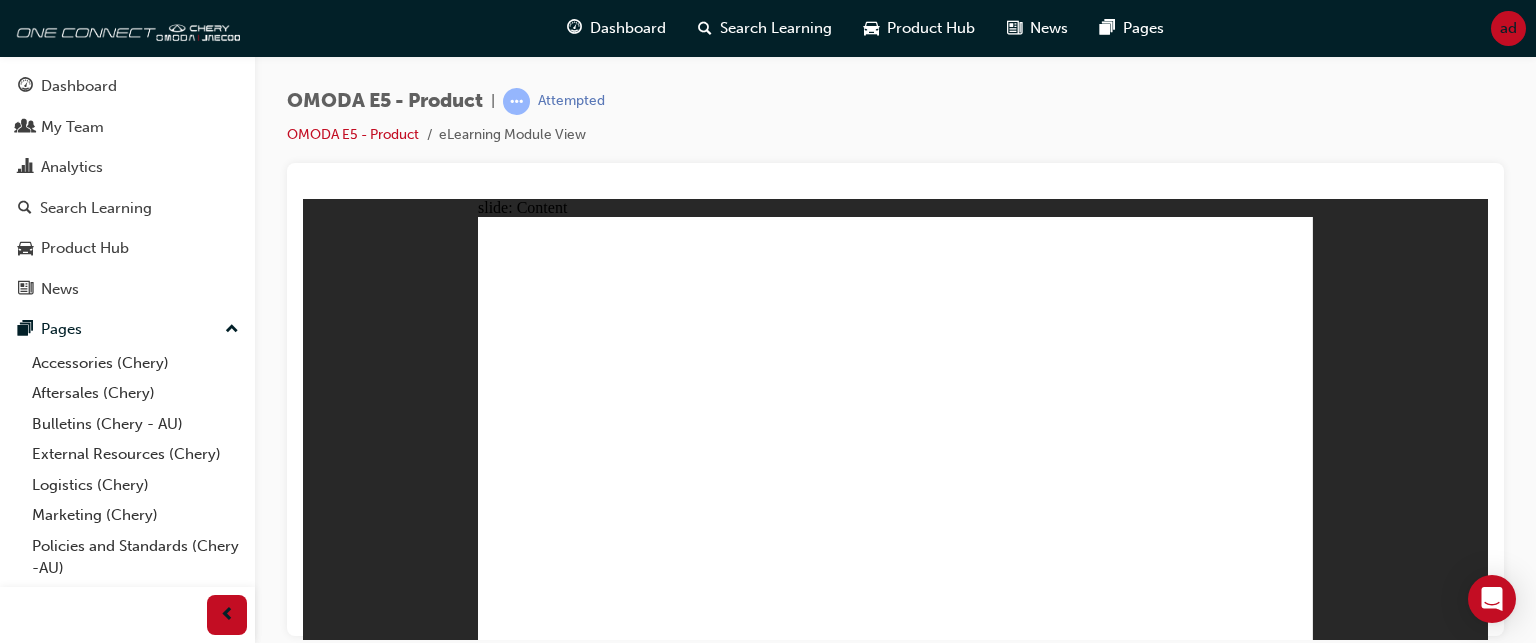 click 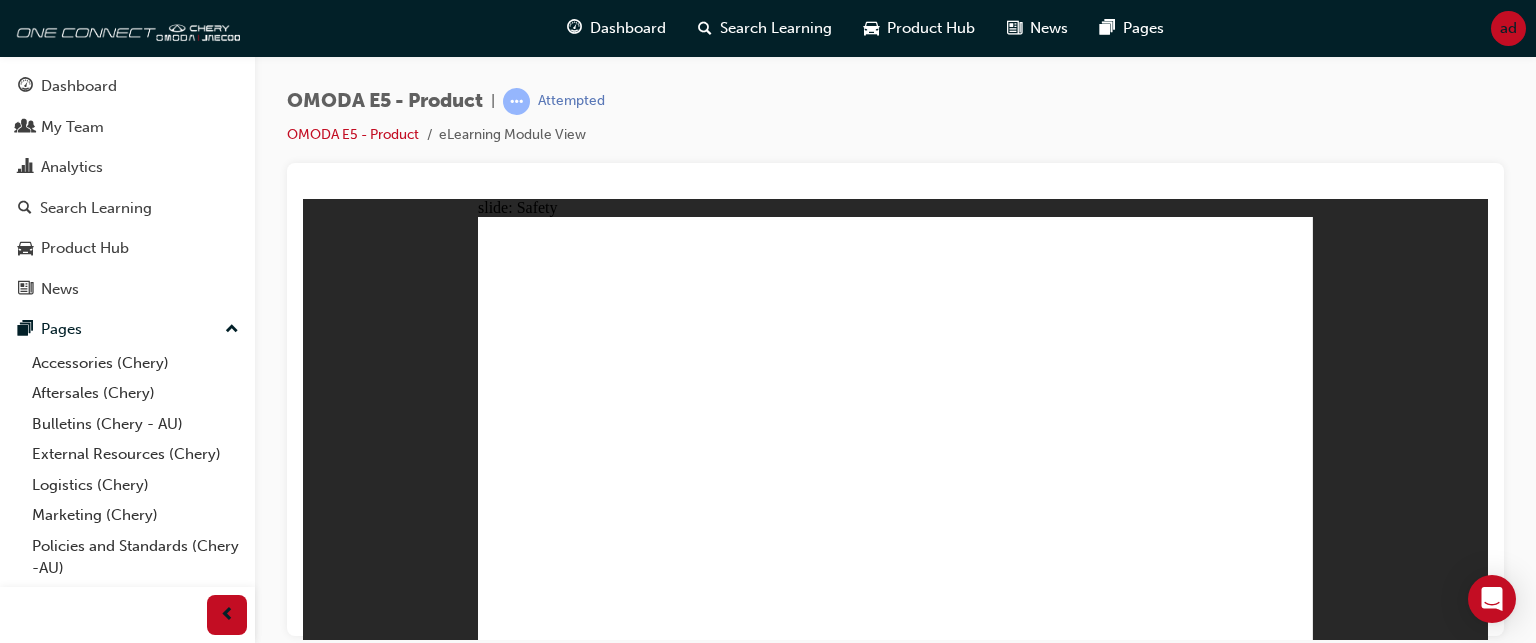click 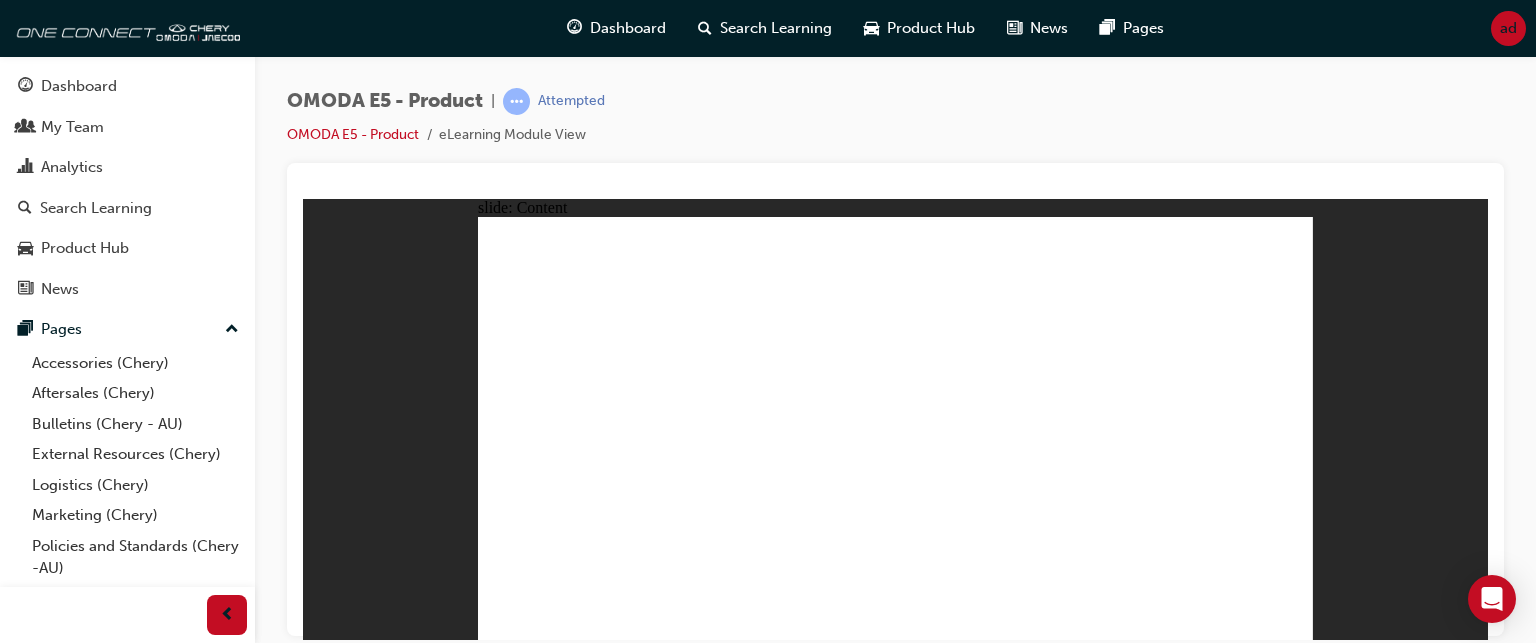 click 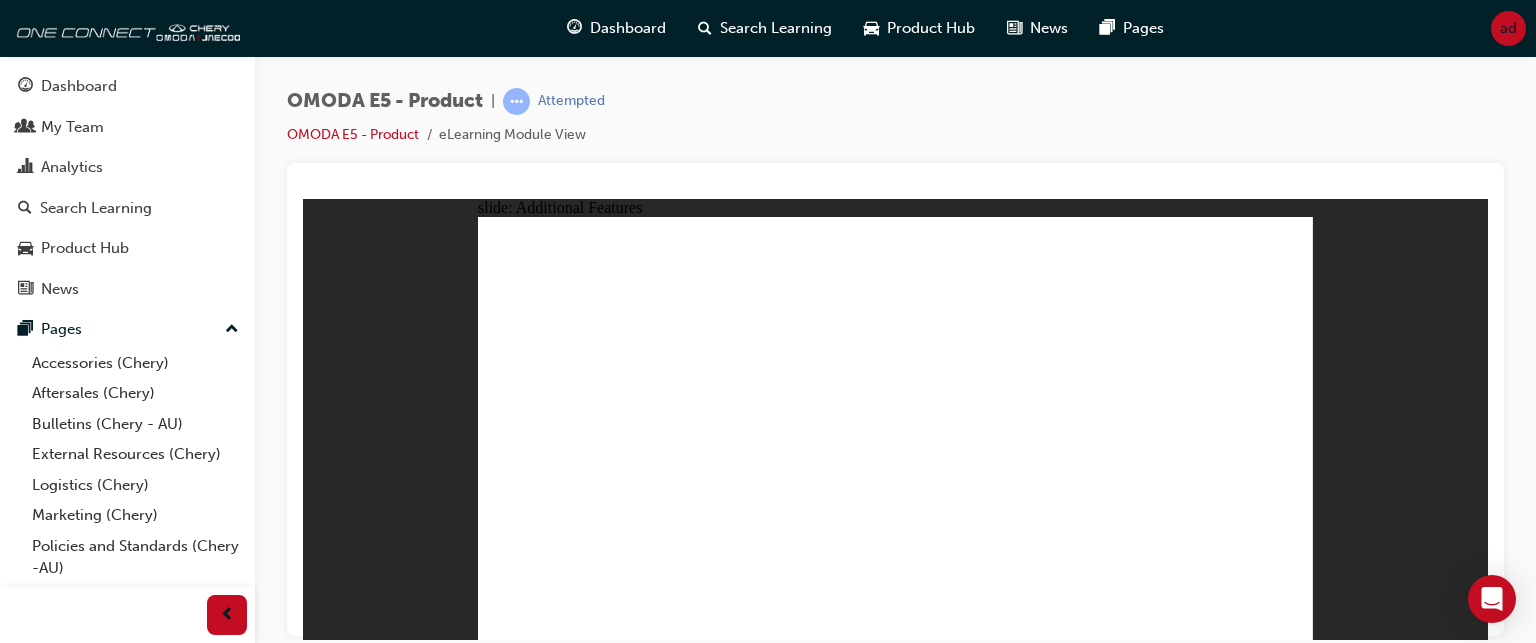 click 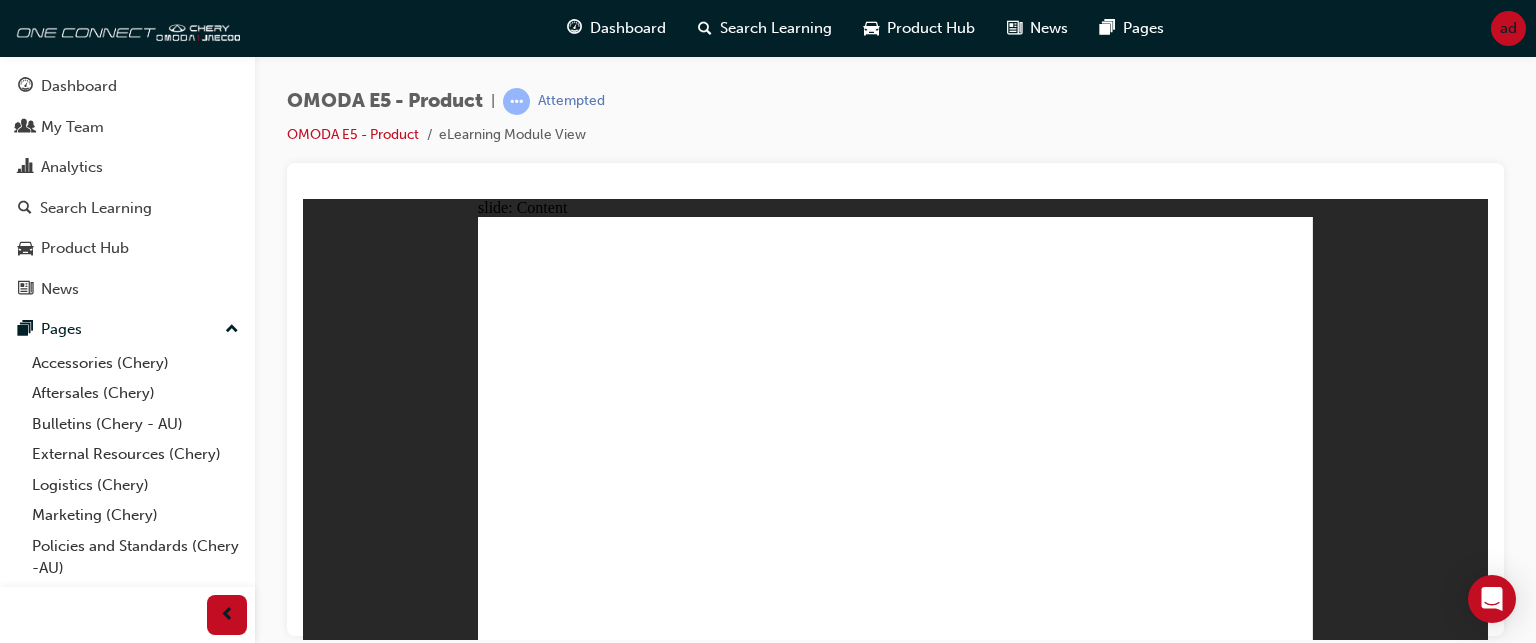 click 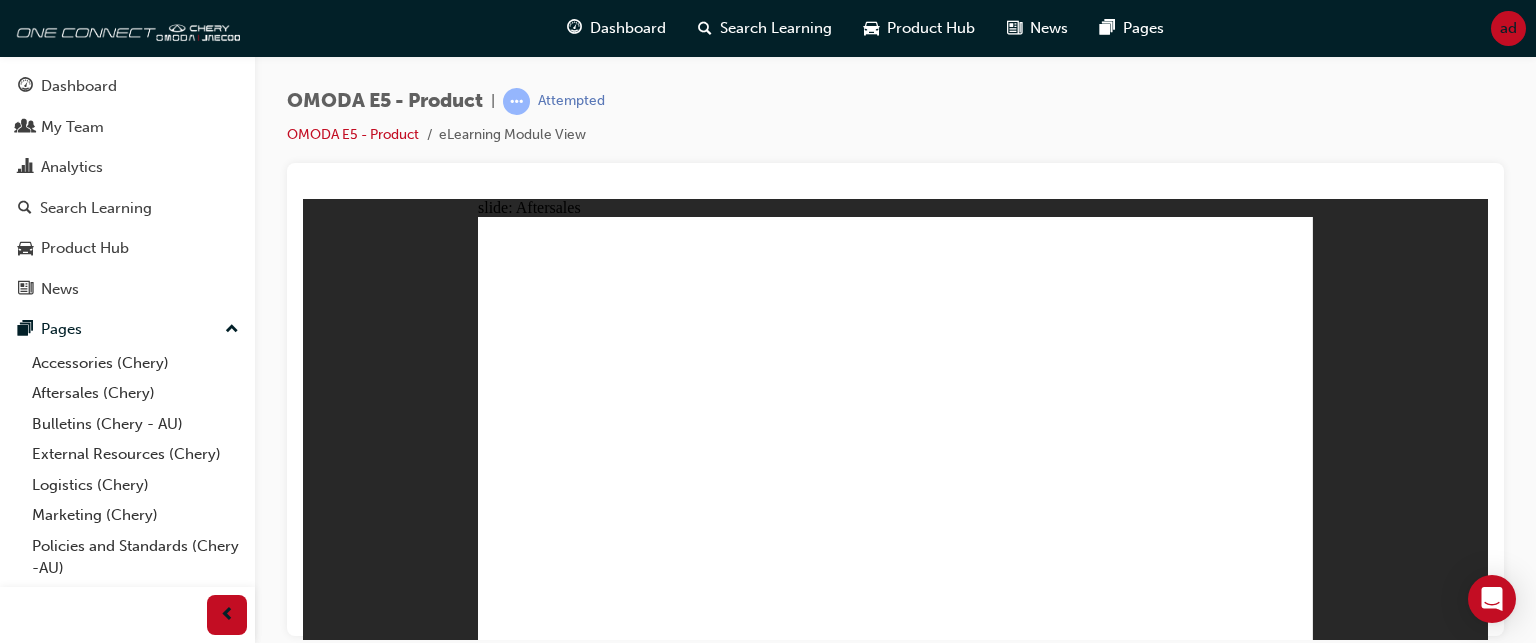 click 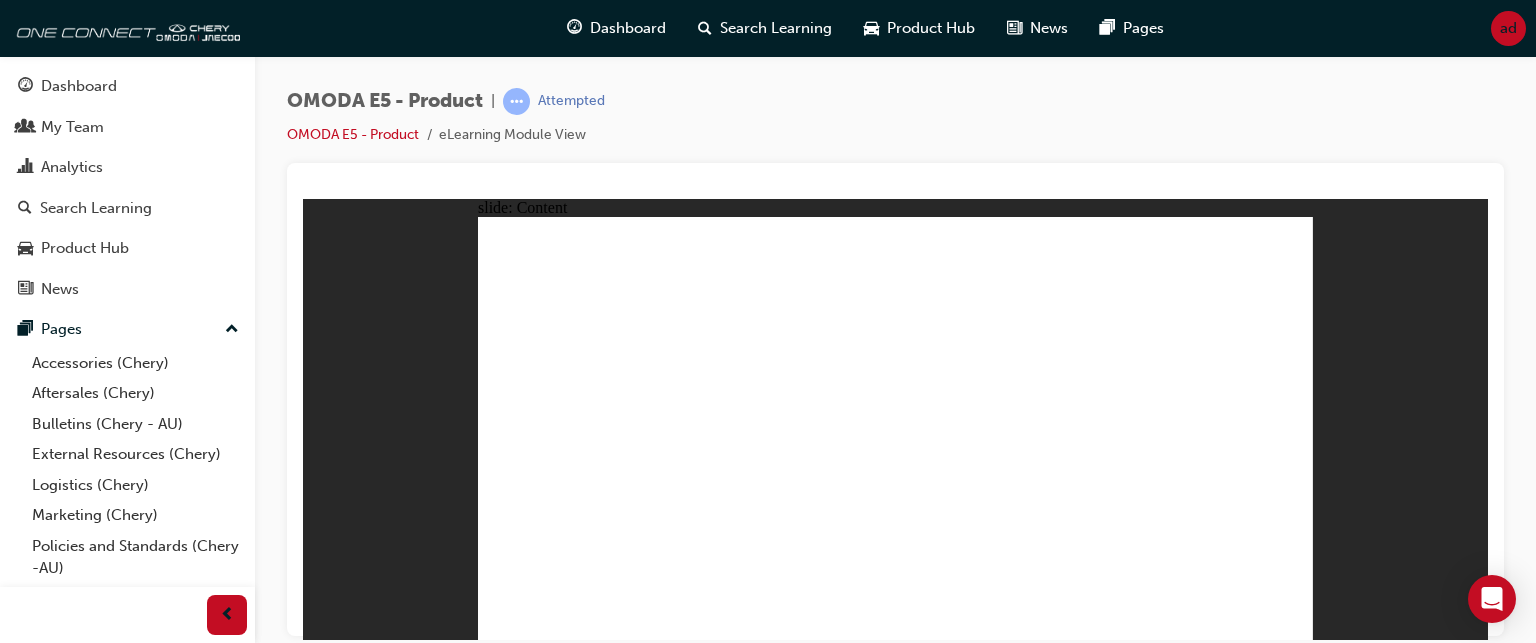 click 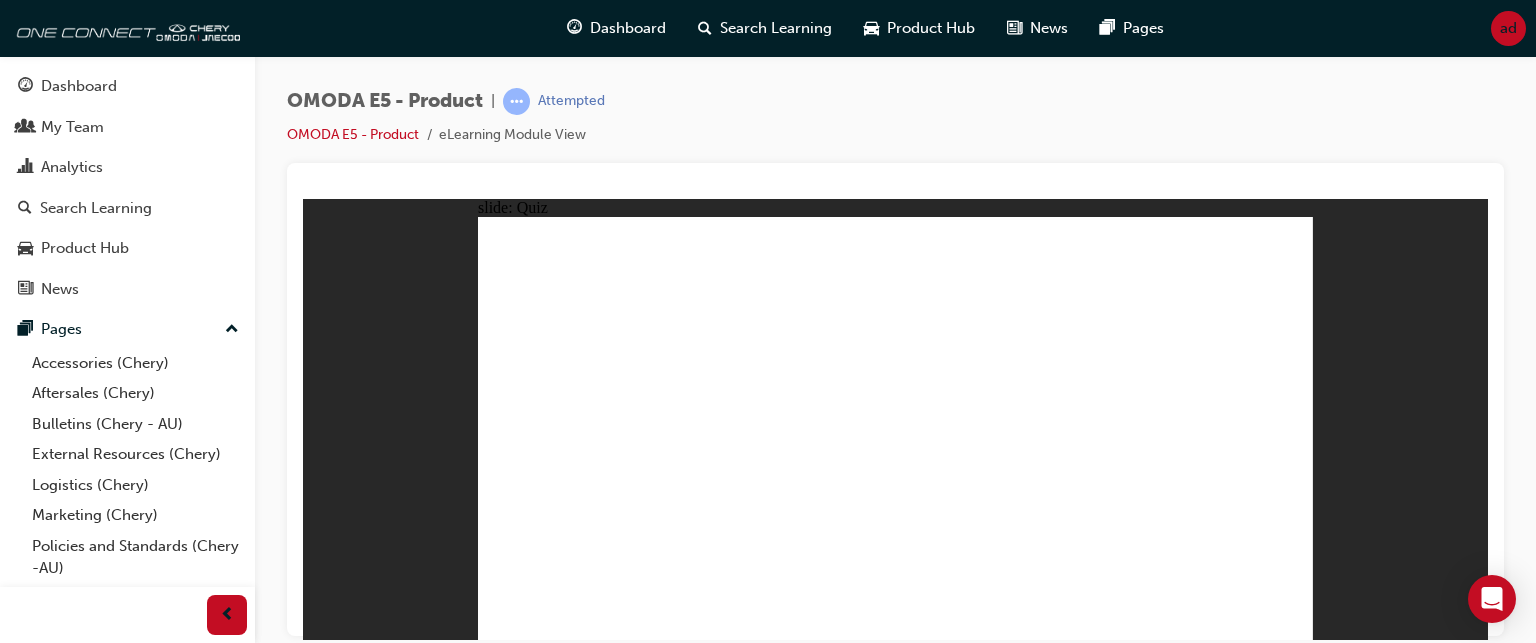 click 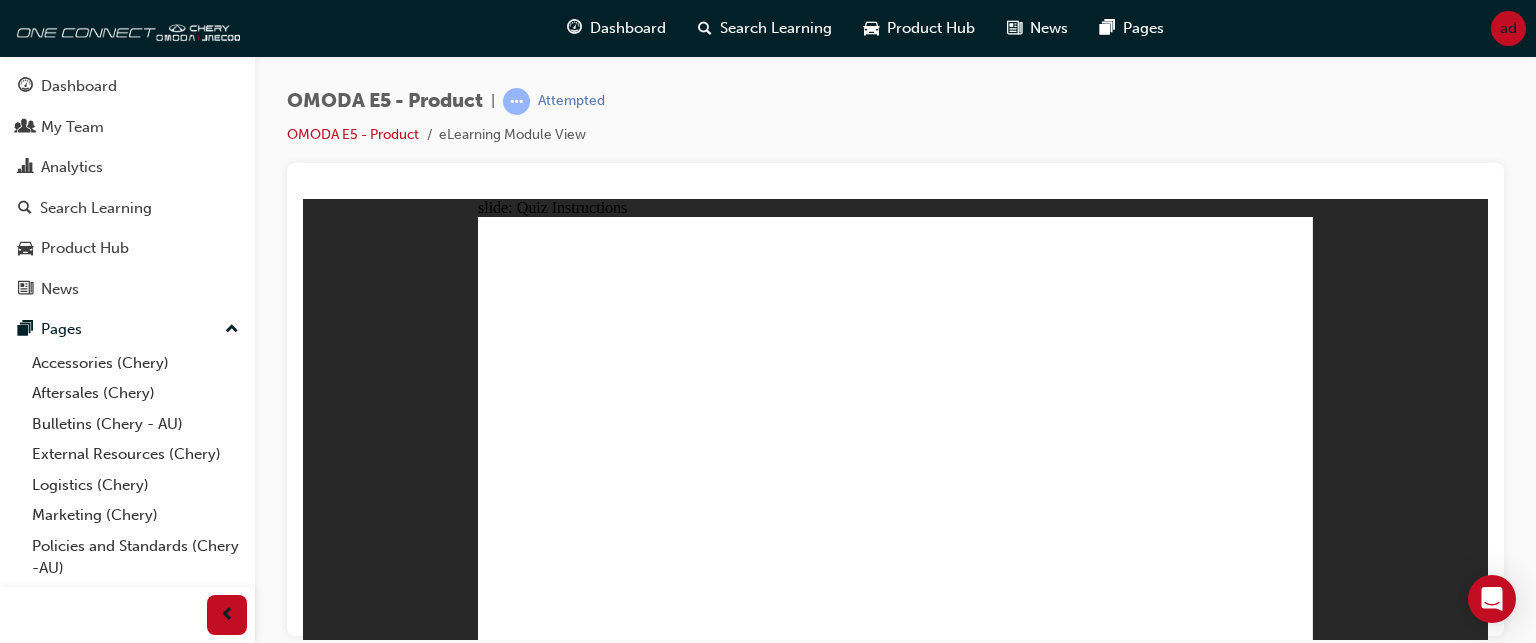 click 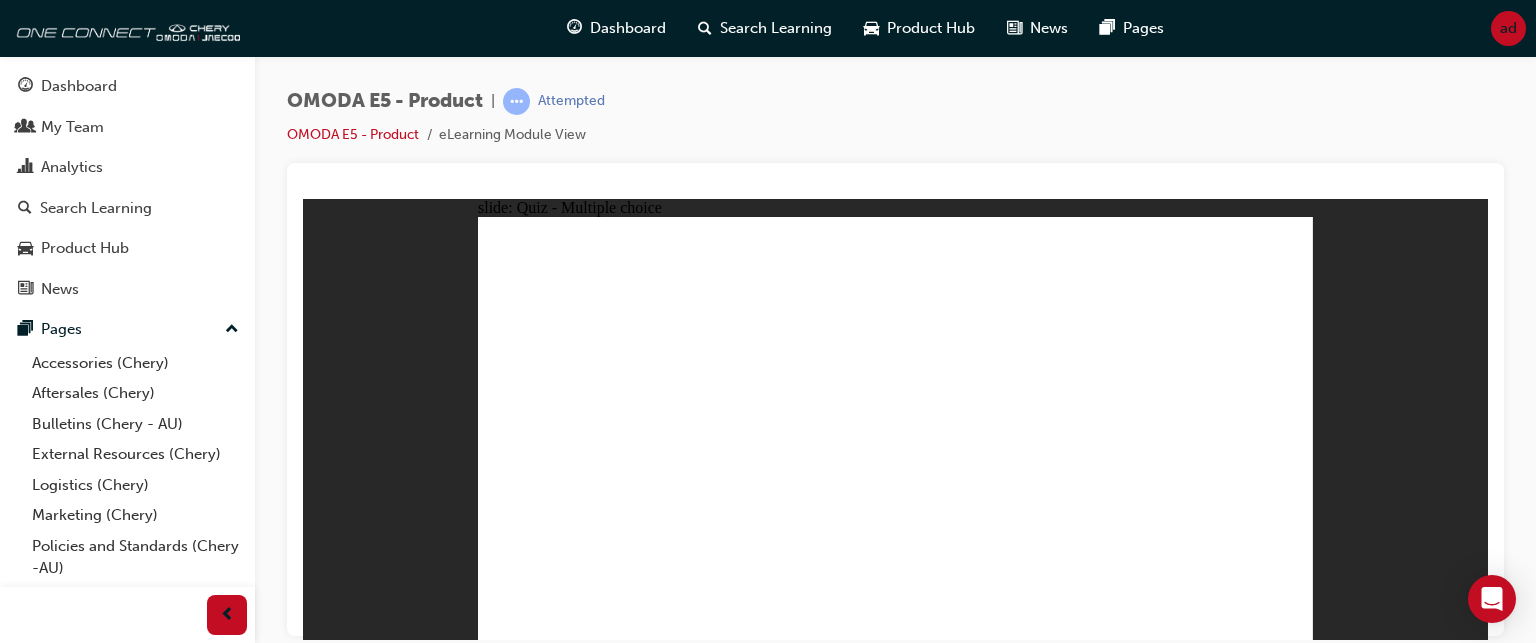 click 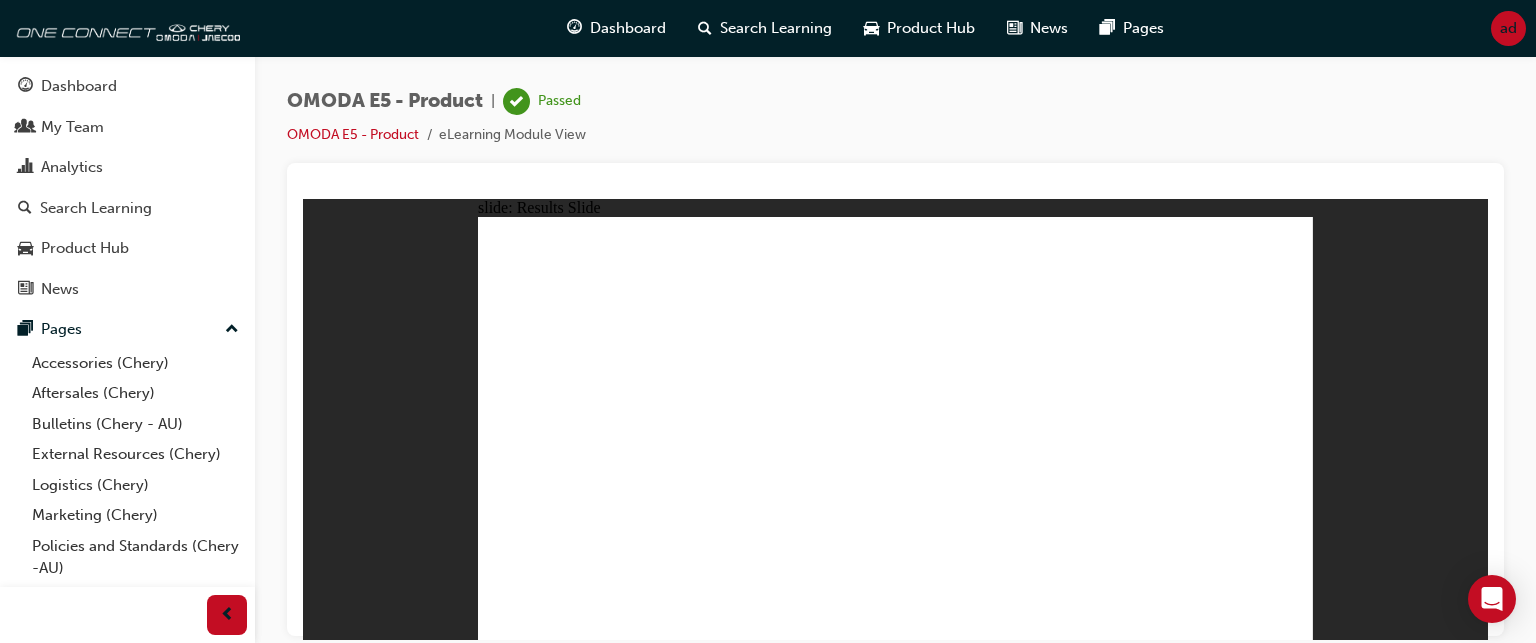 click 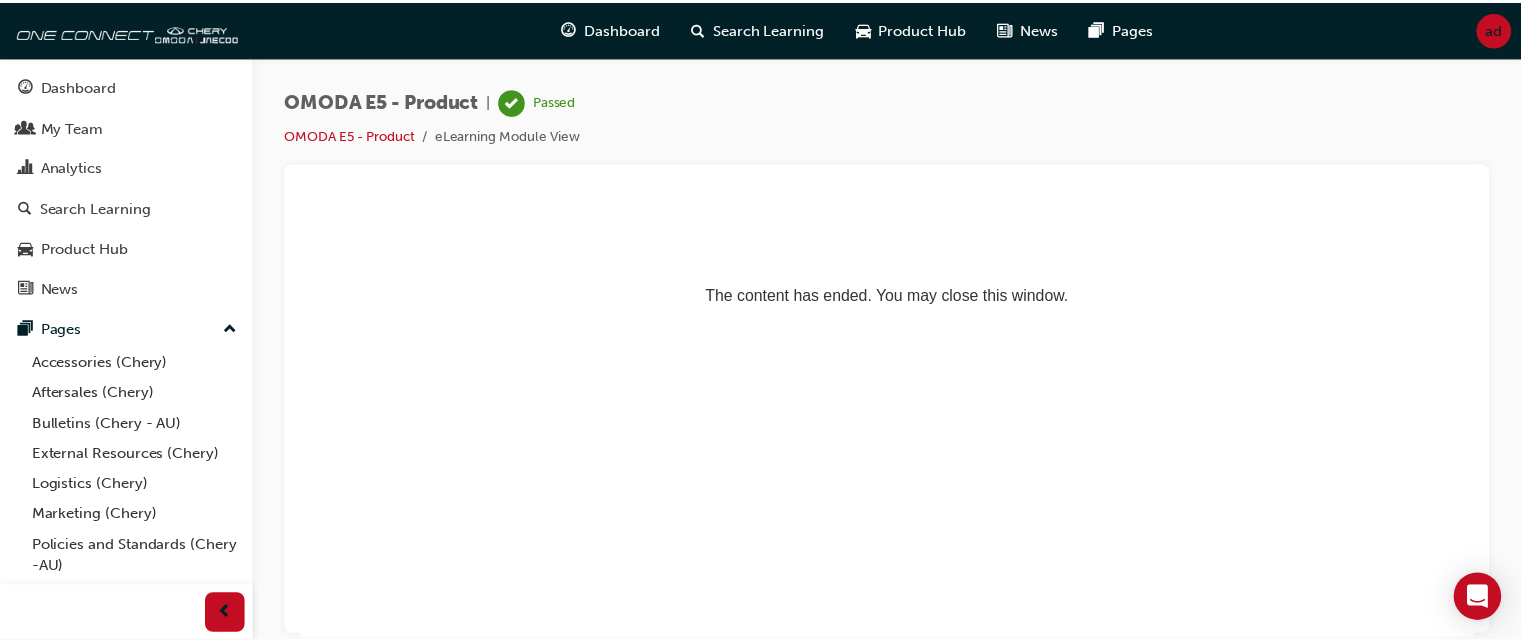 scroll, scrollTop: 0, scrollLeft: 0, axis: both 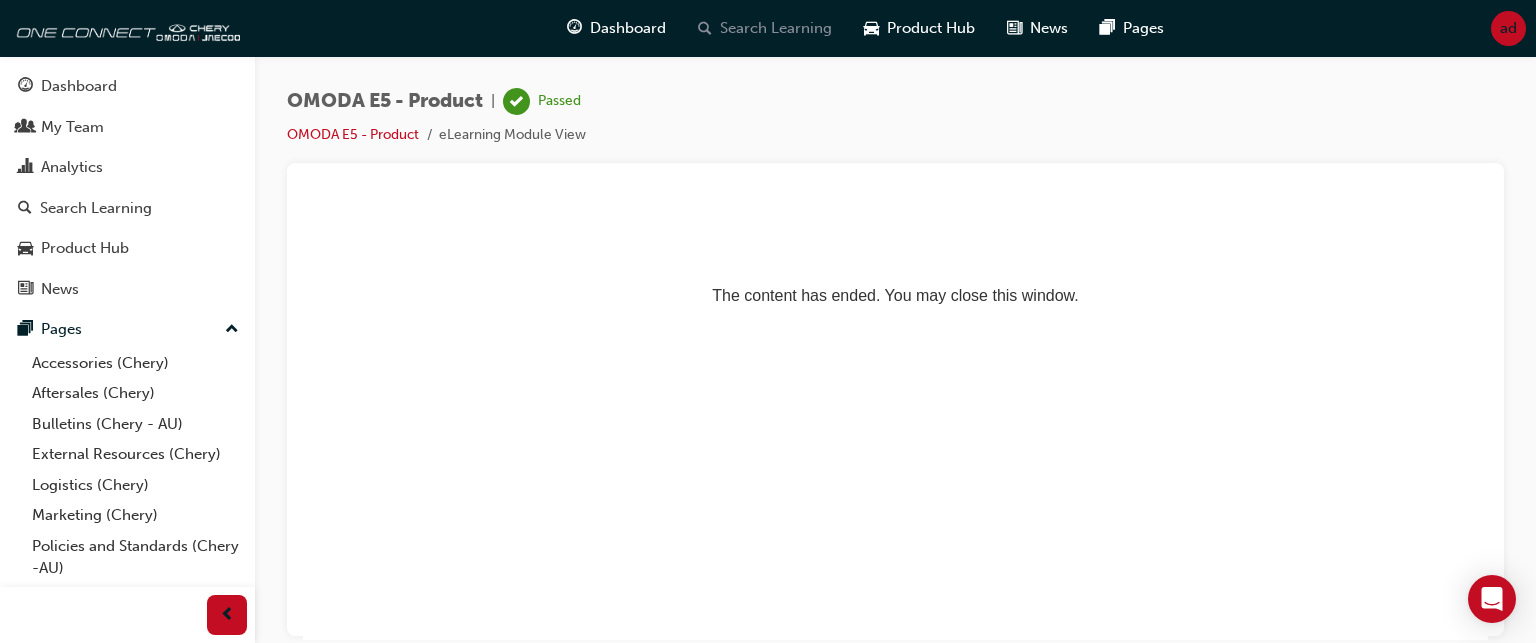 click on "Search Learning" at bounding box center [776, 28] 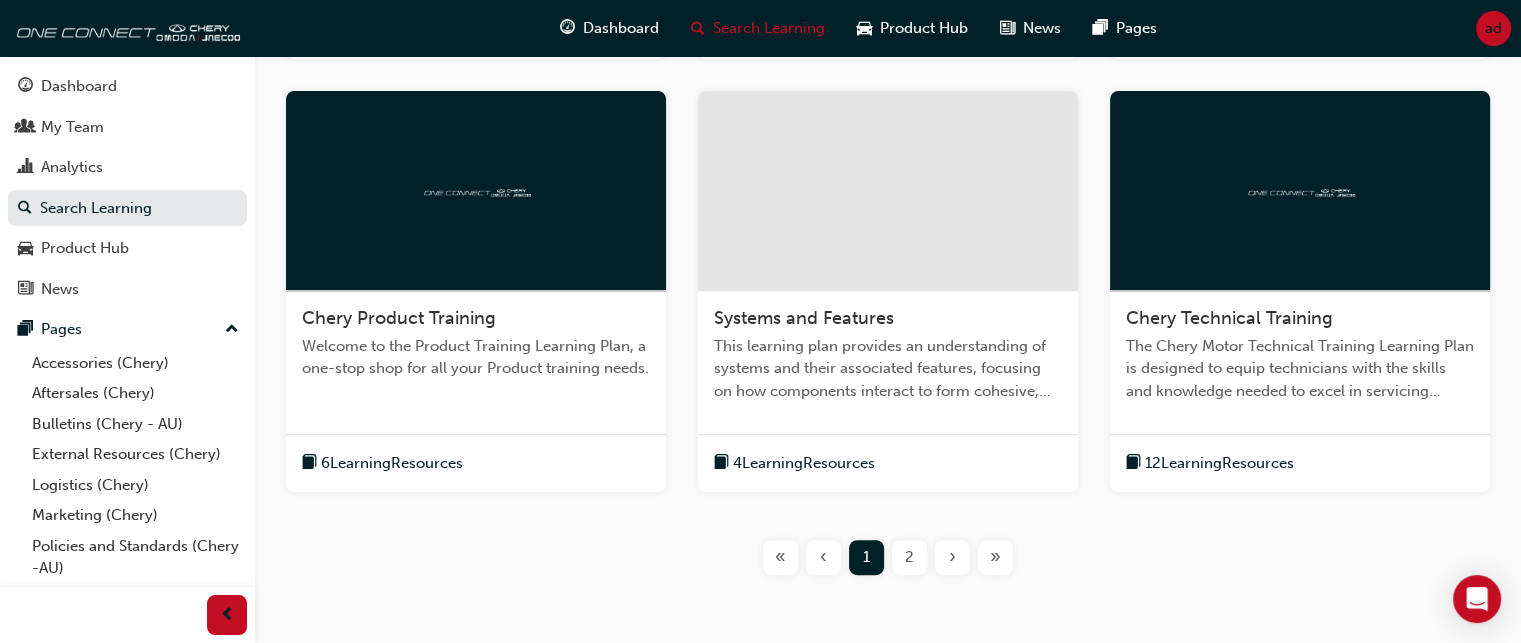 scroll, scrollTop: 897, scrollLeft: 0, axis: vertical 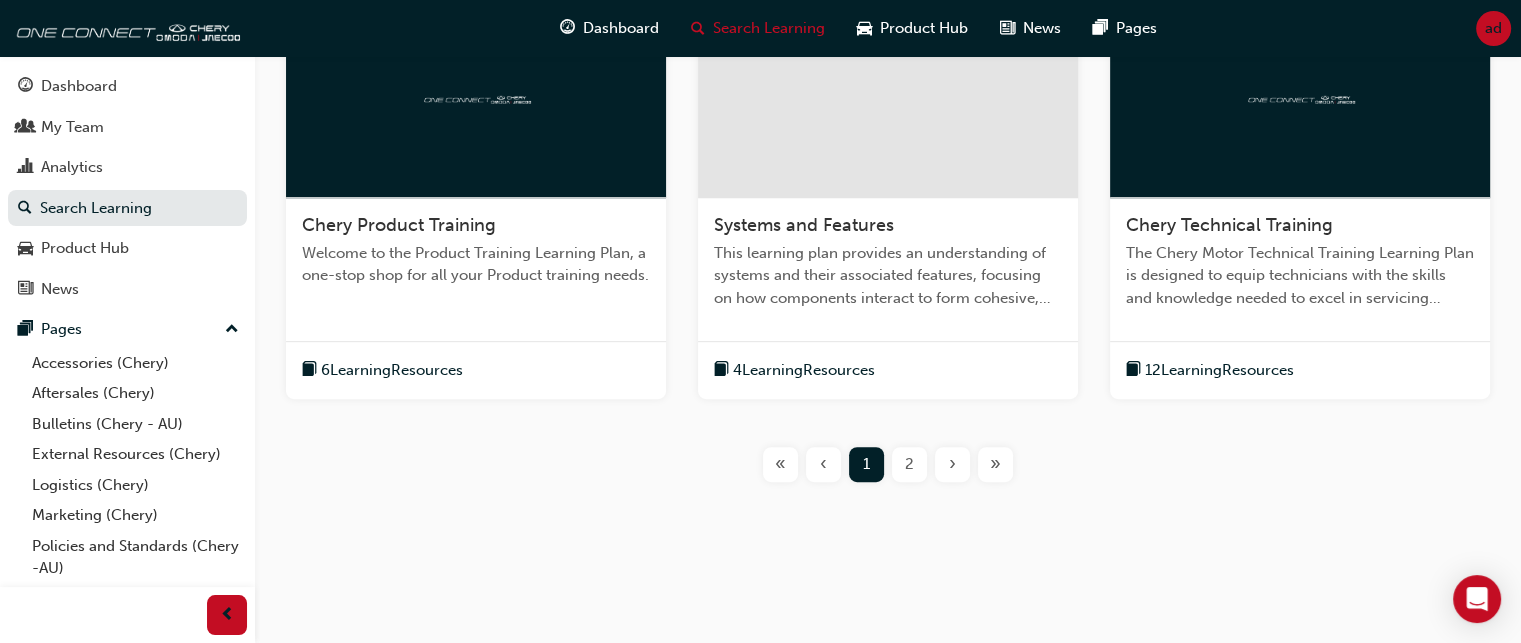 click on "2" at bounding box center (909, 464) 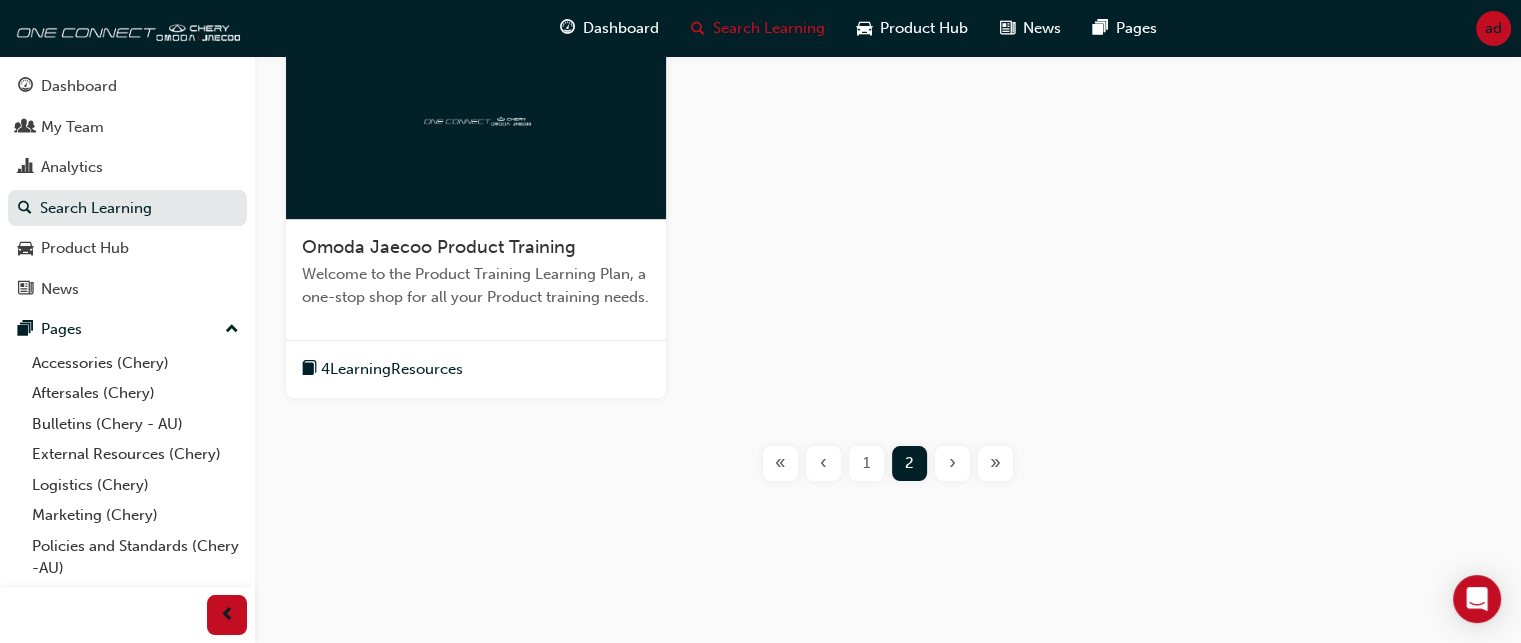 scroll, scrollTop: 442, scrollLeft: 0, axis: vertical 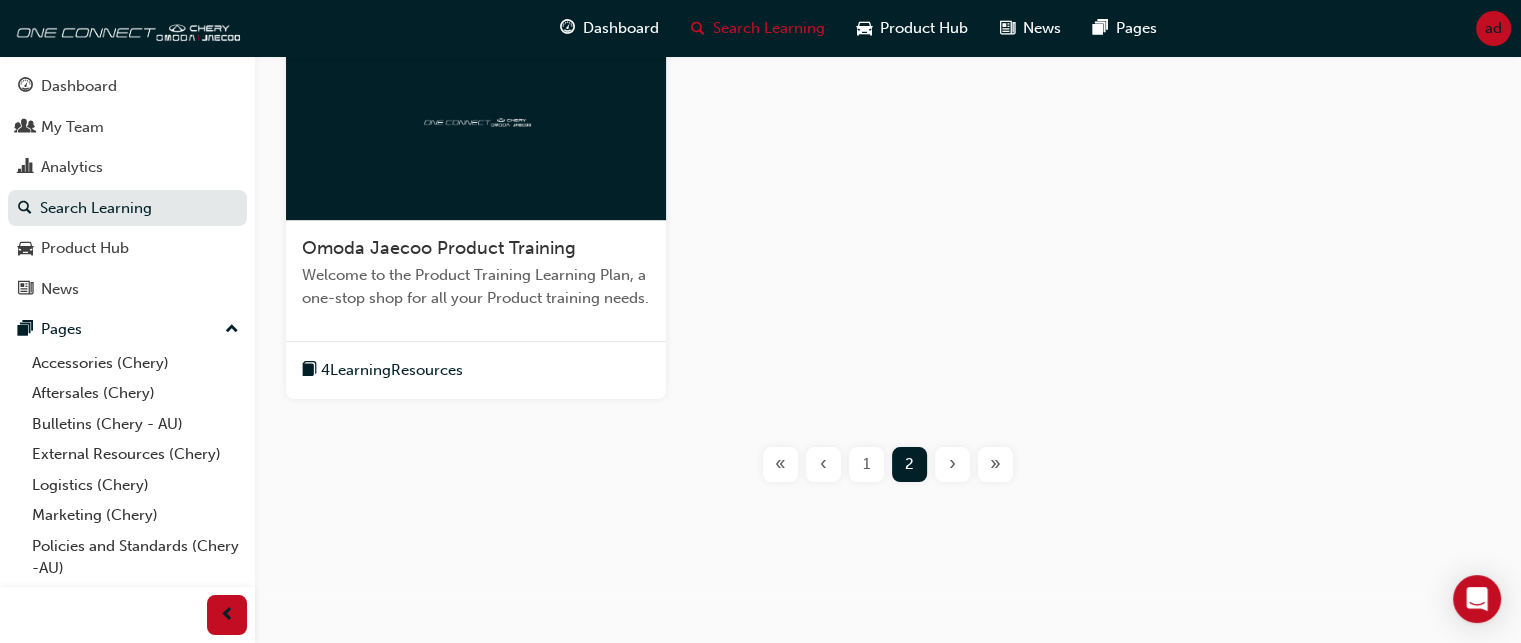 click on "1" at bounding box center (866, 464) 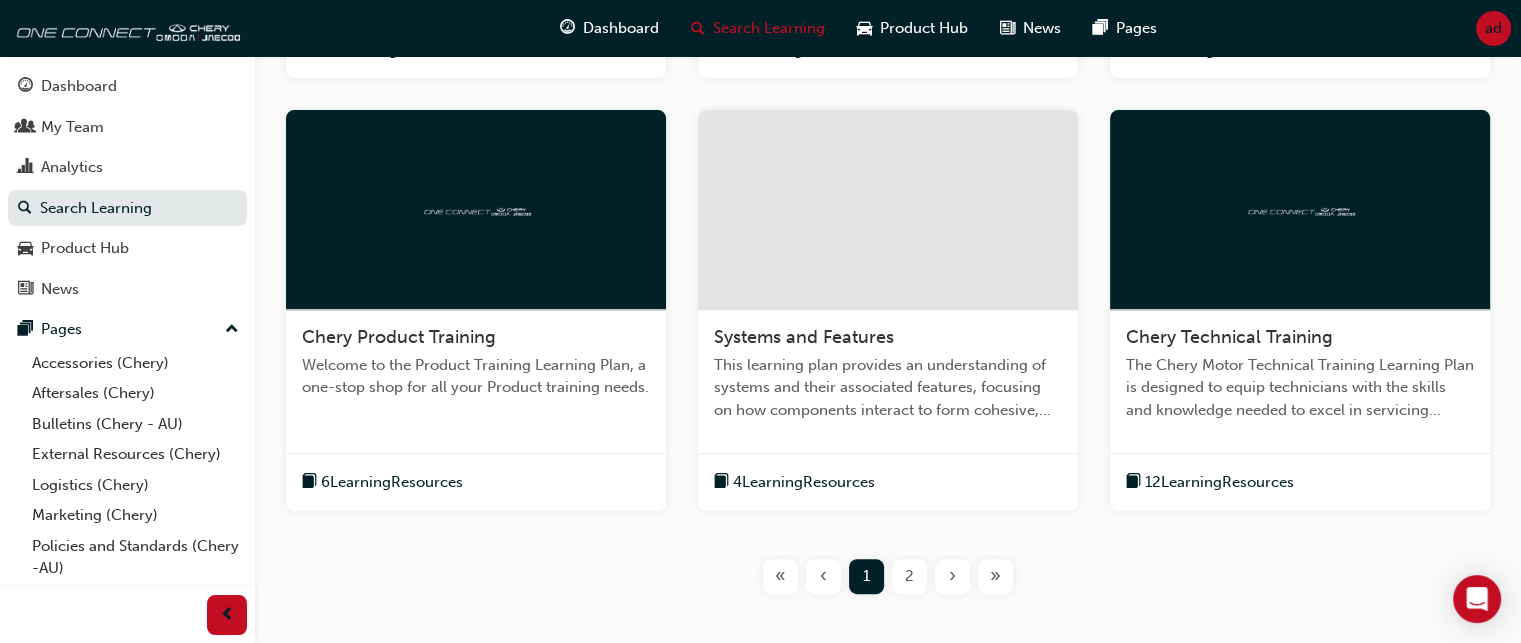 scroll, scrollTop: 897, scrollLeft: 0, axis: vertical 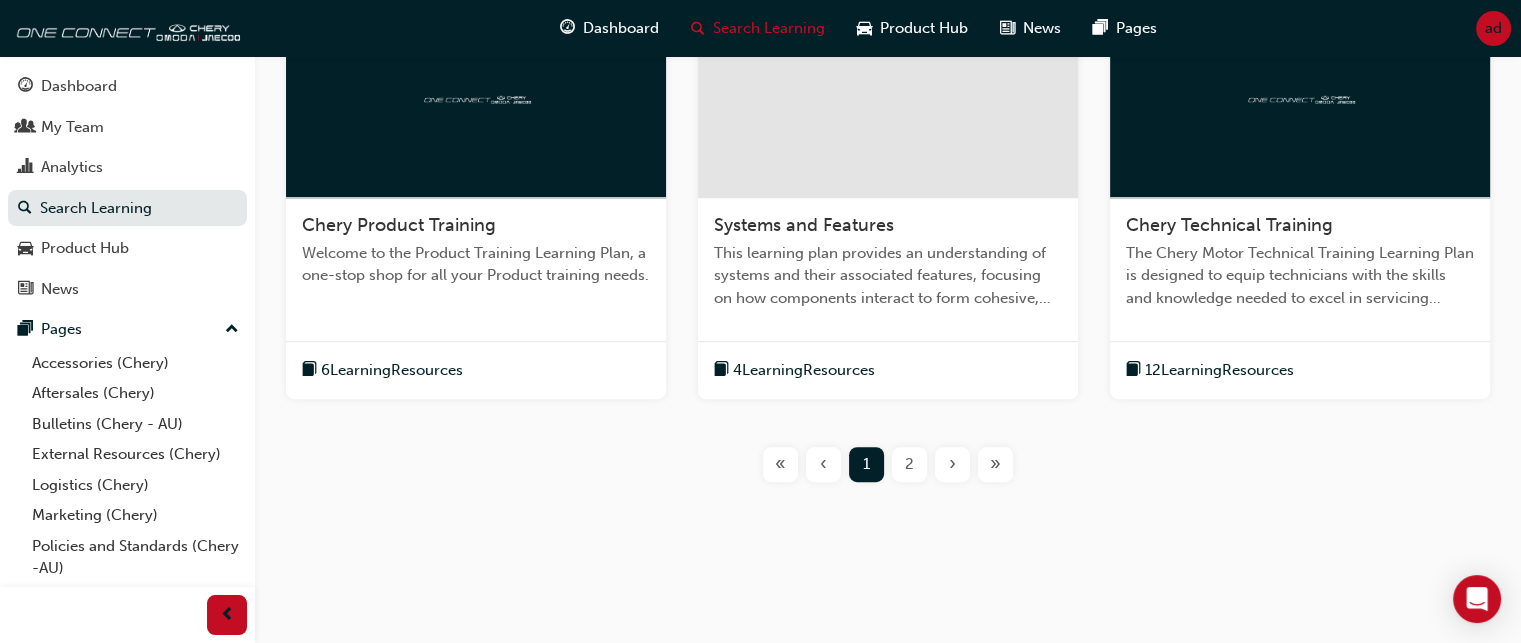 click on "The Chery Motor Technical Training Learning Plan is designed to equip technicians with the skills and knowledge needed to excel in servicing Chery vehicles." at bounding box center (1300, 276) 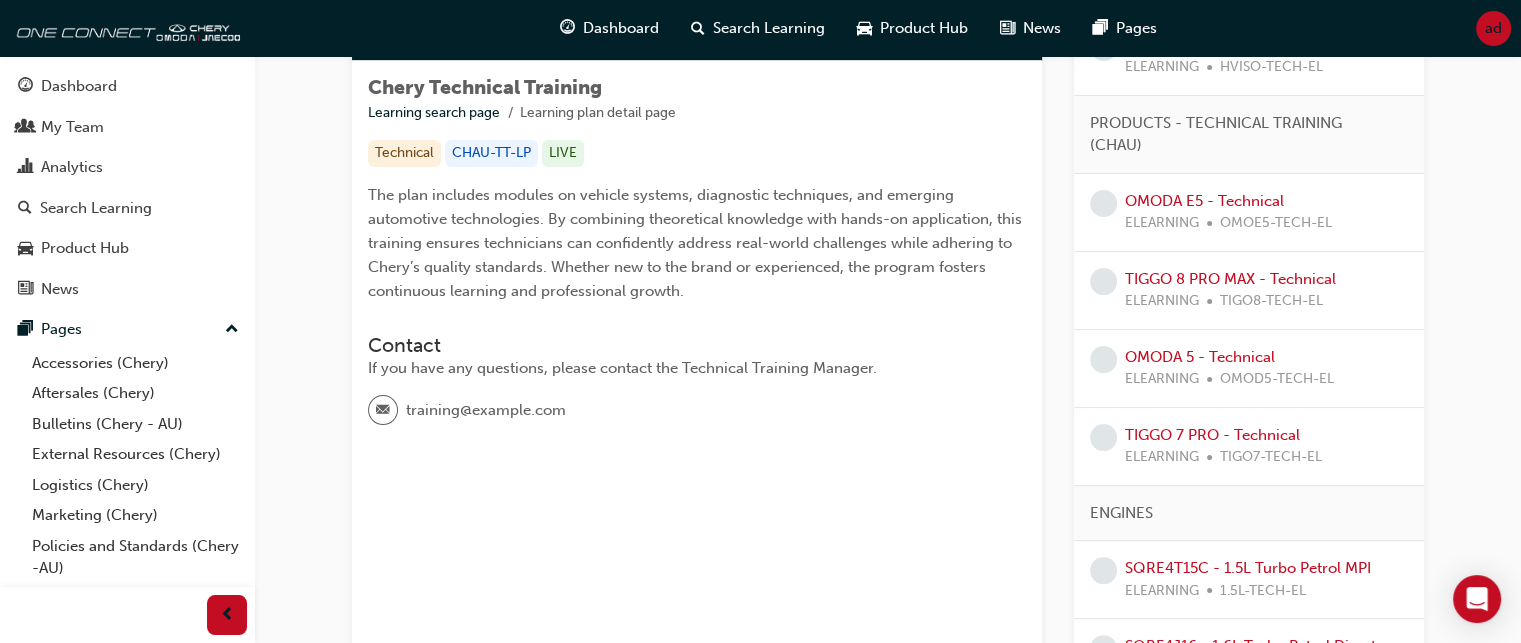 scroll, scrollTop: 342, scrollLeft: 0, axis: vertical 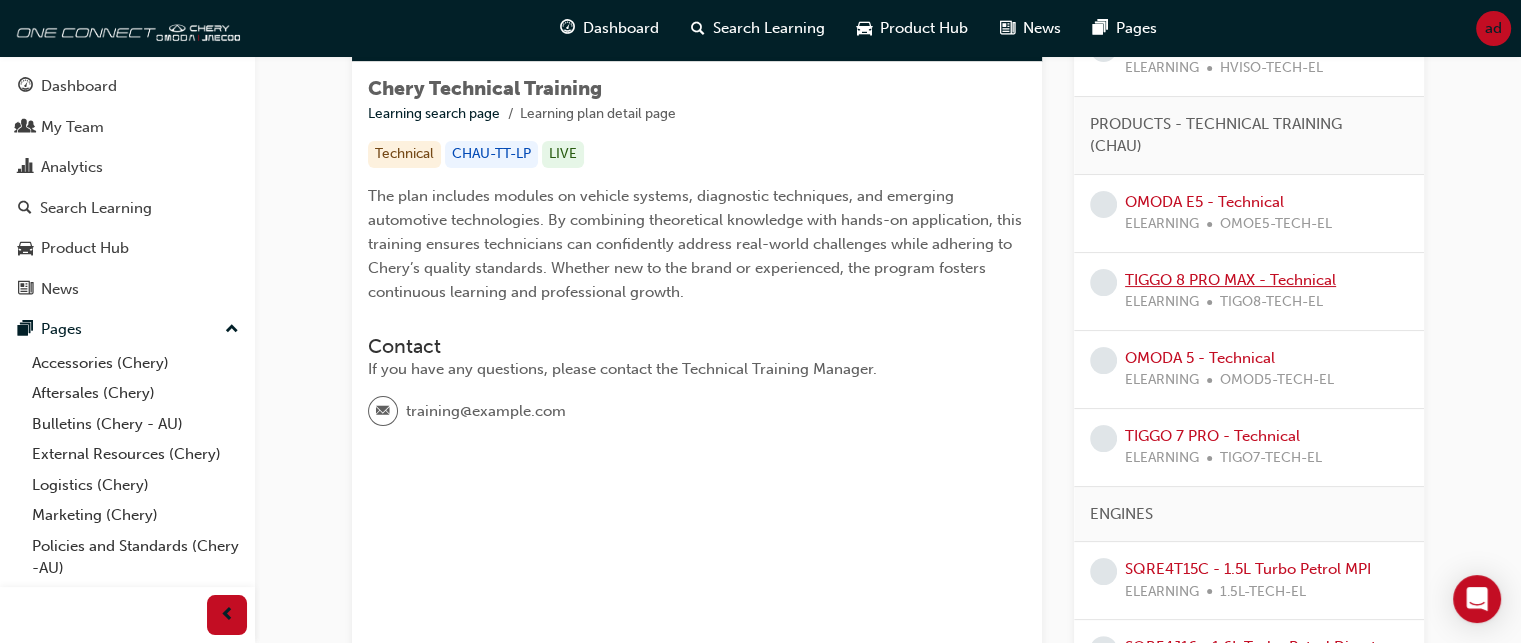 click on "TIGGO 8 PRO MAX - Technical" at bounding box center [1230, 280] 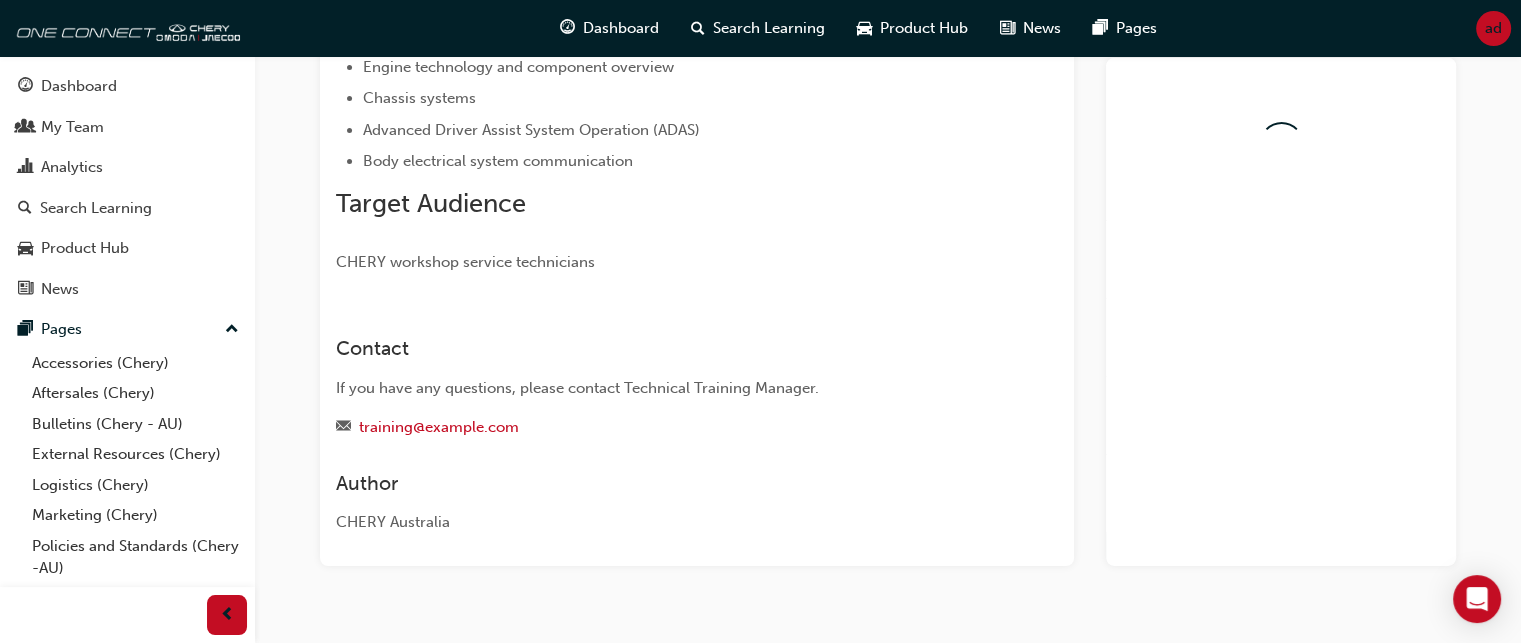scroll, scrollTop: 342, scrollLeft: 0, axis: vertical 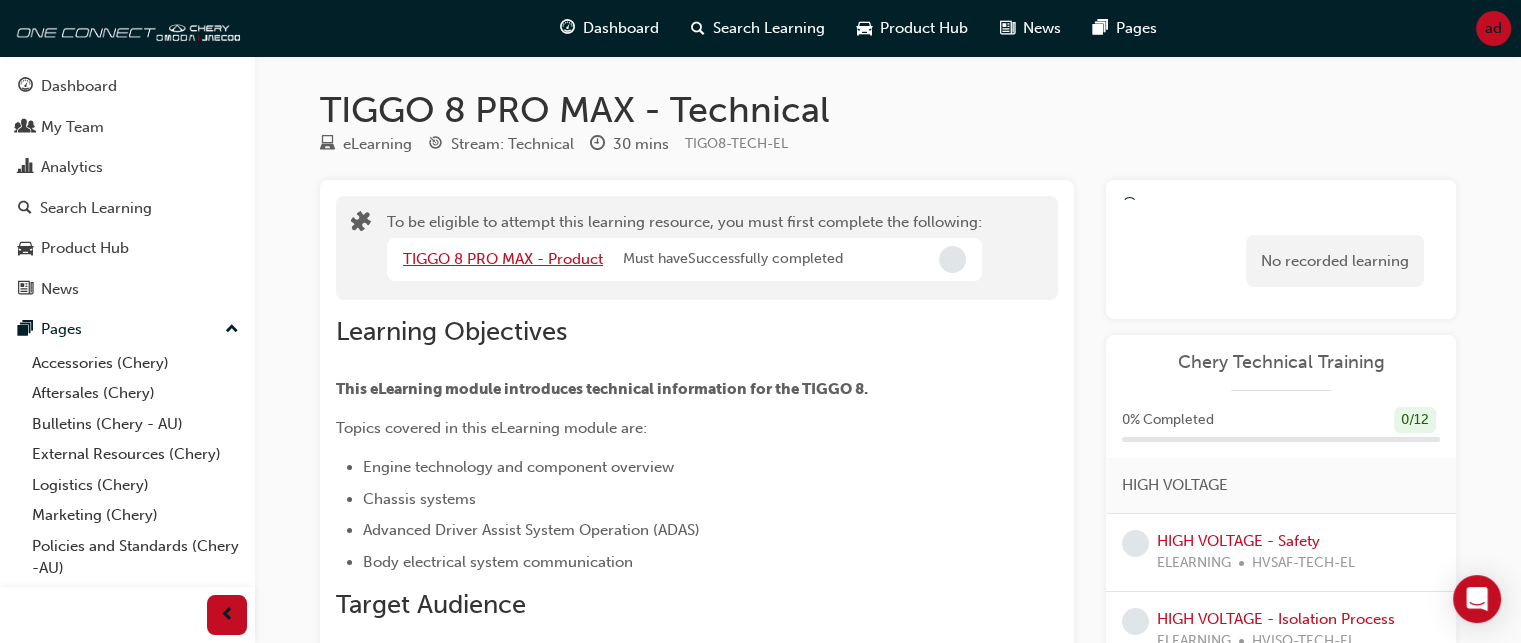 click on "TIGGO 8 PRO MAX - Product" at bounding box center [503, 259] 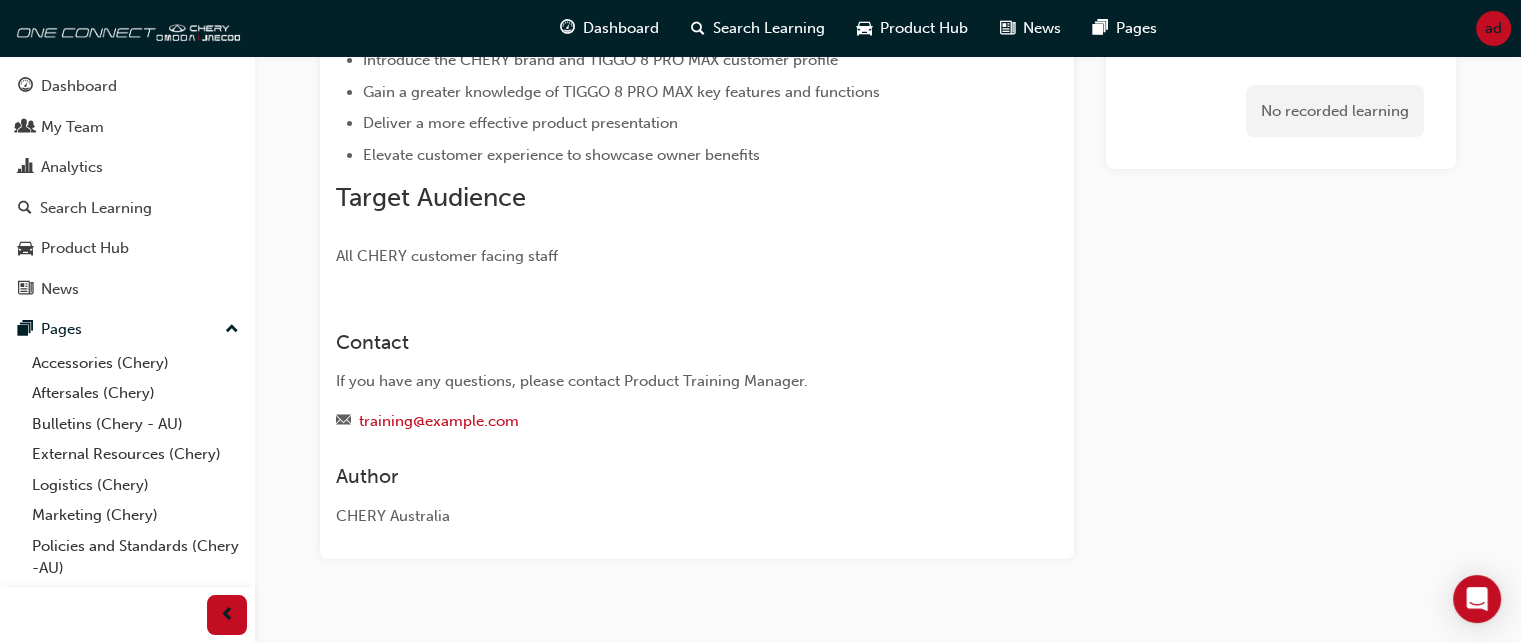 scroll, scrollTop: 0, scrollLeft: 0, axis: both 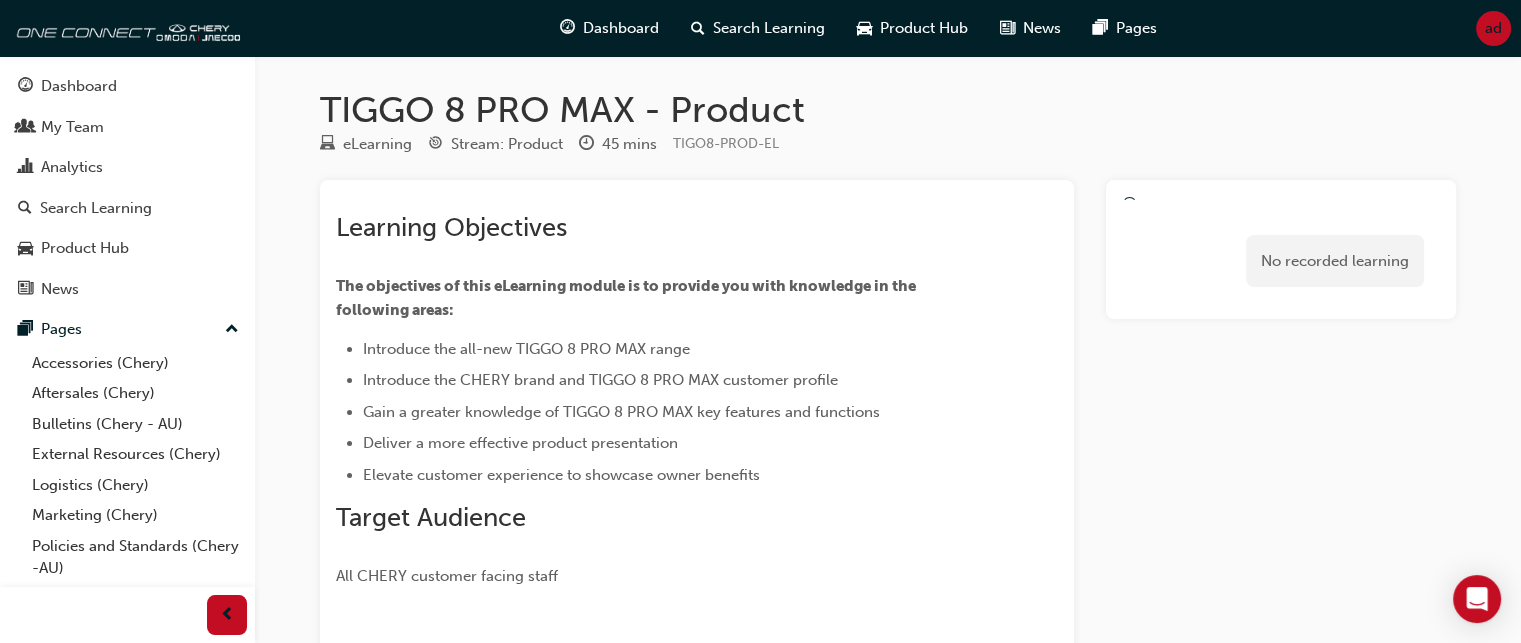 click on "No recorded learning" at bounding box center (1281, 249) 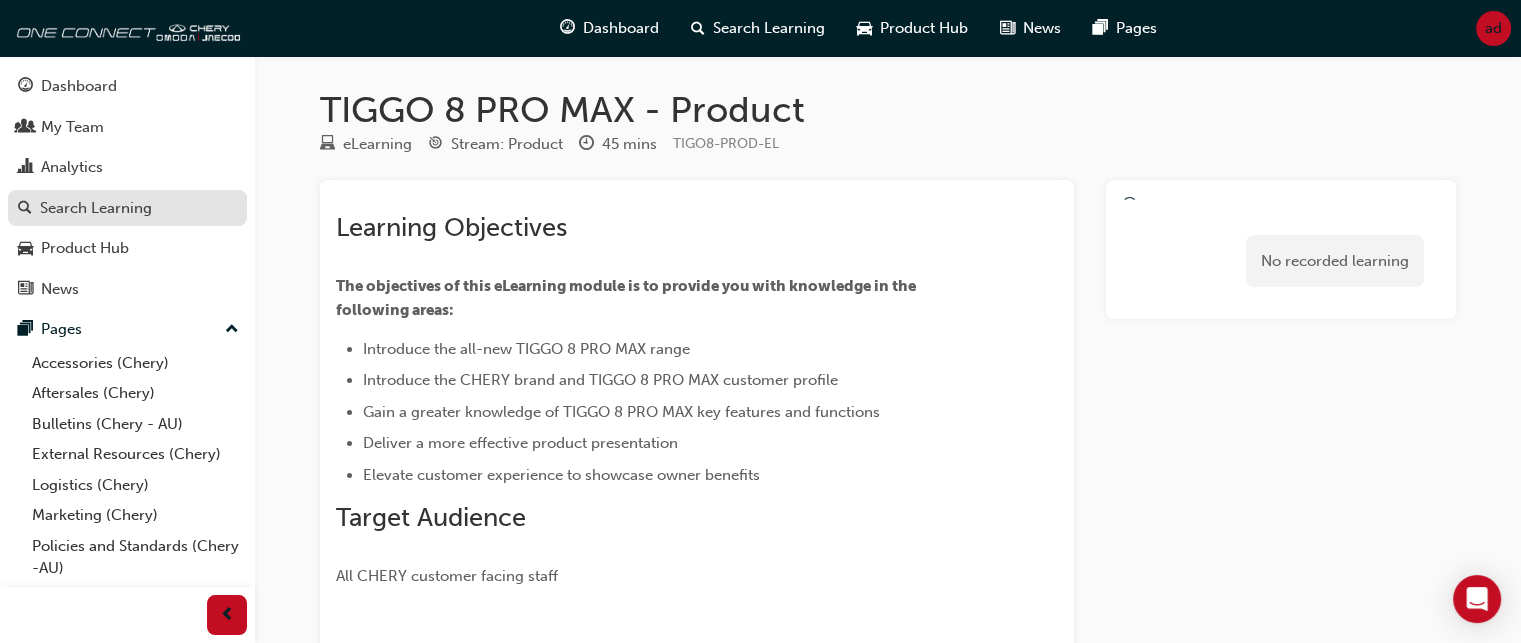 click on "Search Learning" at bounding box center [96, 208] 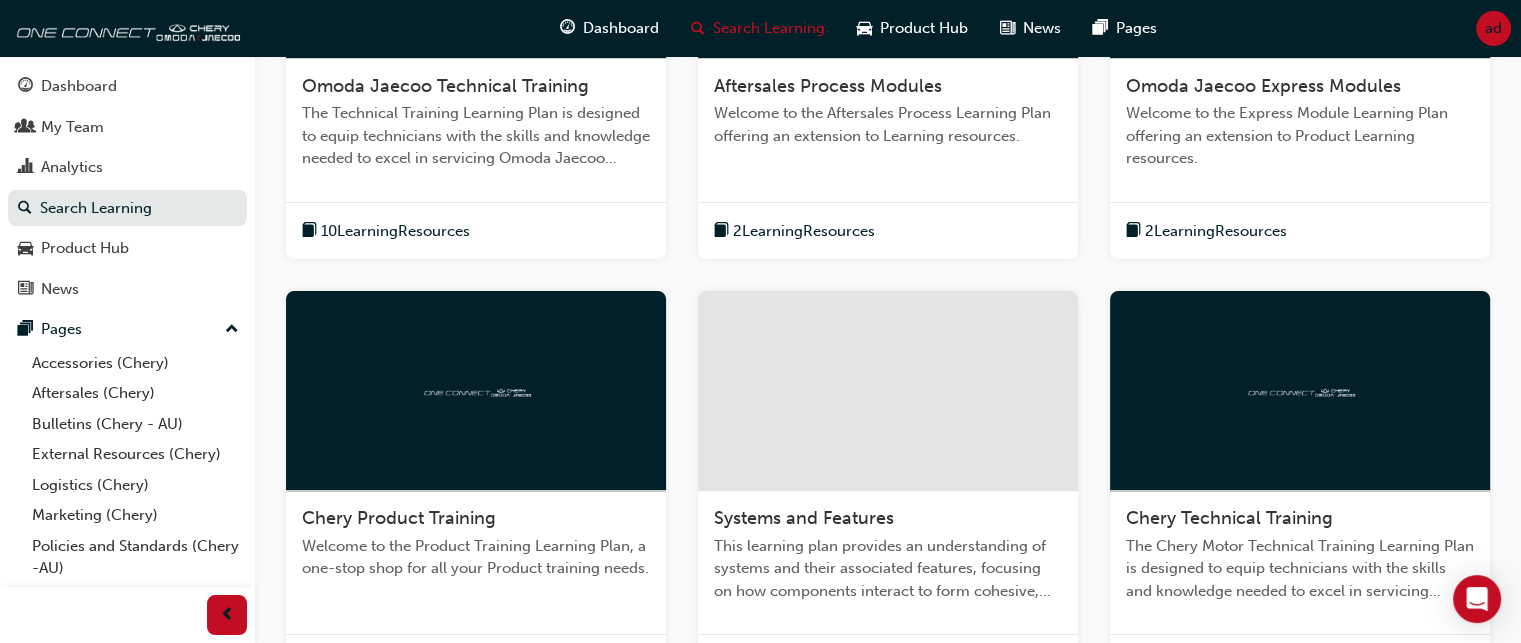 scroll, scrollTop: 897, scrollLeft: 0, axis: vertical 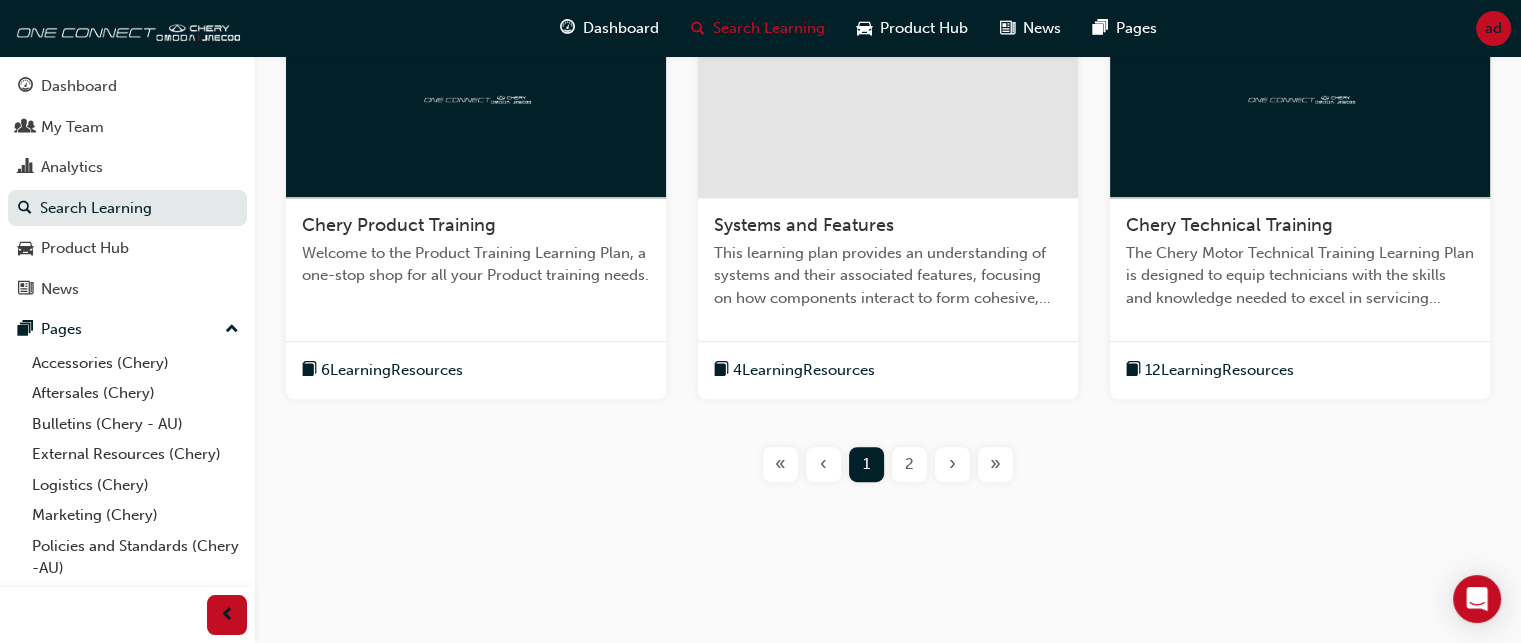 click on "The Chery Motor Technical Training Learning Plan is designed to equip technicians with the skills and knowledge needed to excel in servicing Chery vehicles." at bounding box center (1300, 276) 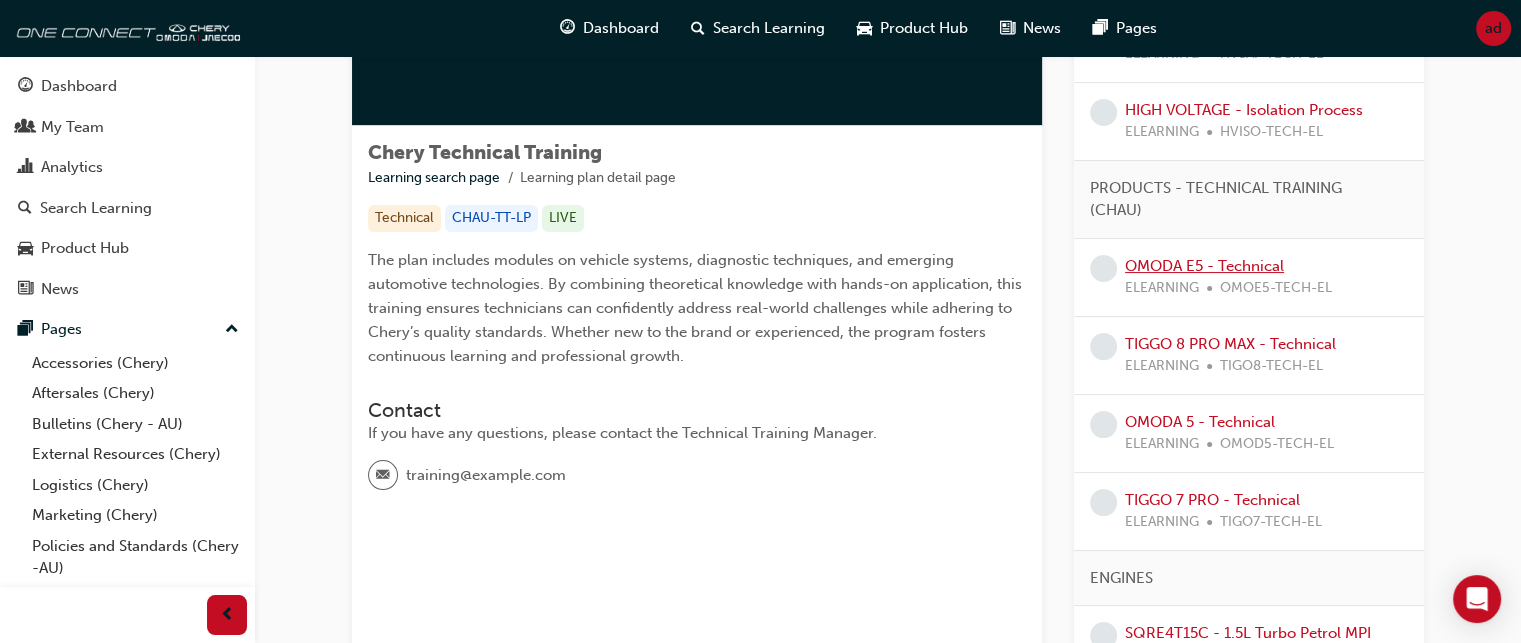 scroll, scrollTop: 279, scrollLeft: 0, axis: vertical 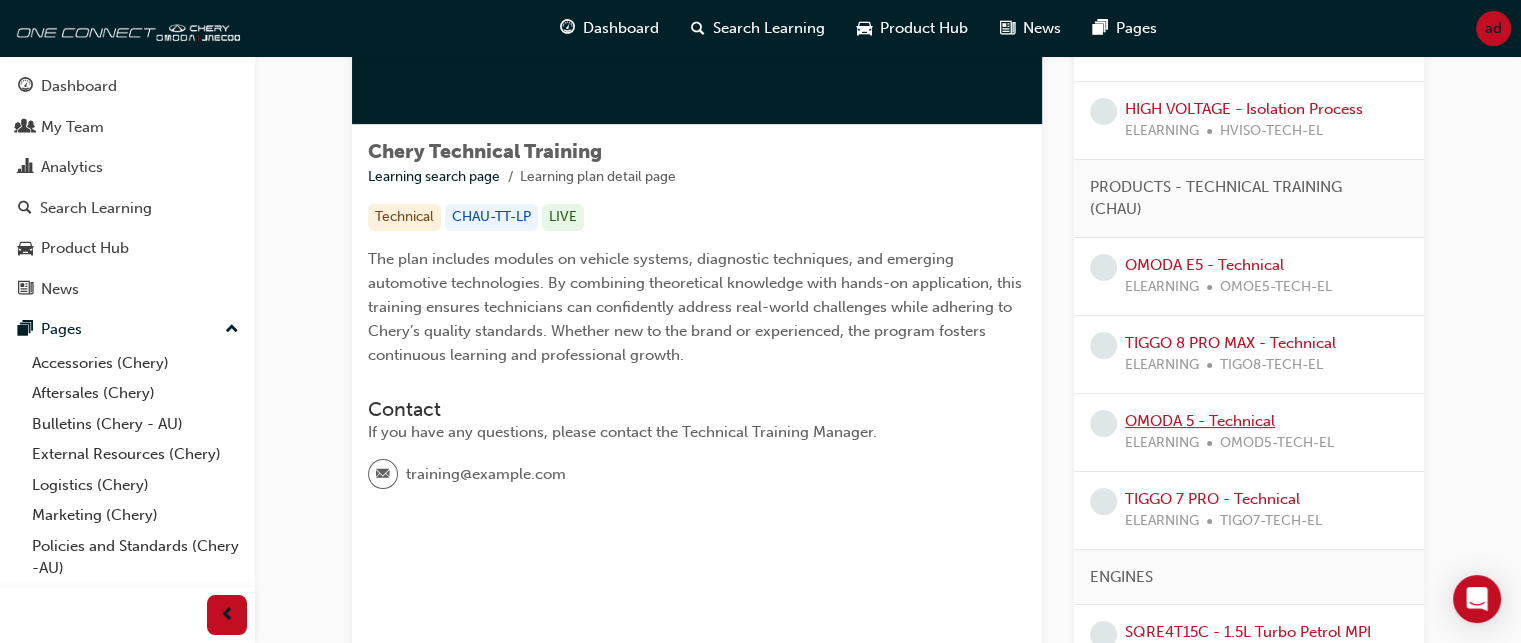 click on "OMODA 5 - Technical" at bounding box center [1200, 421] 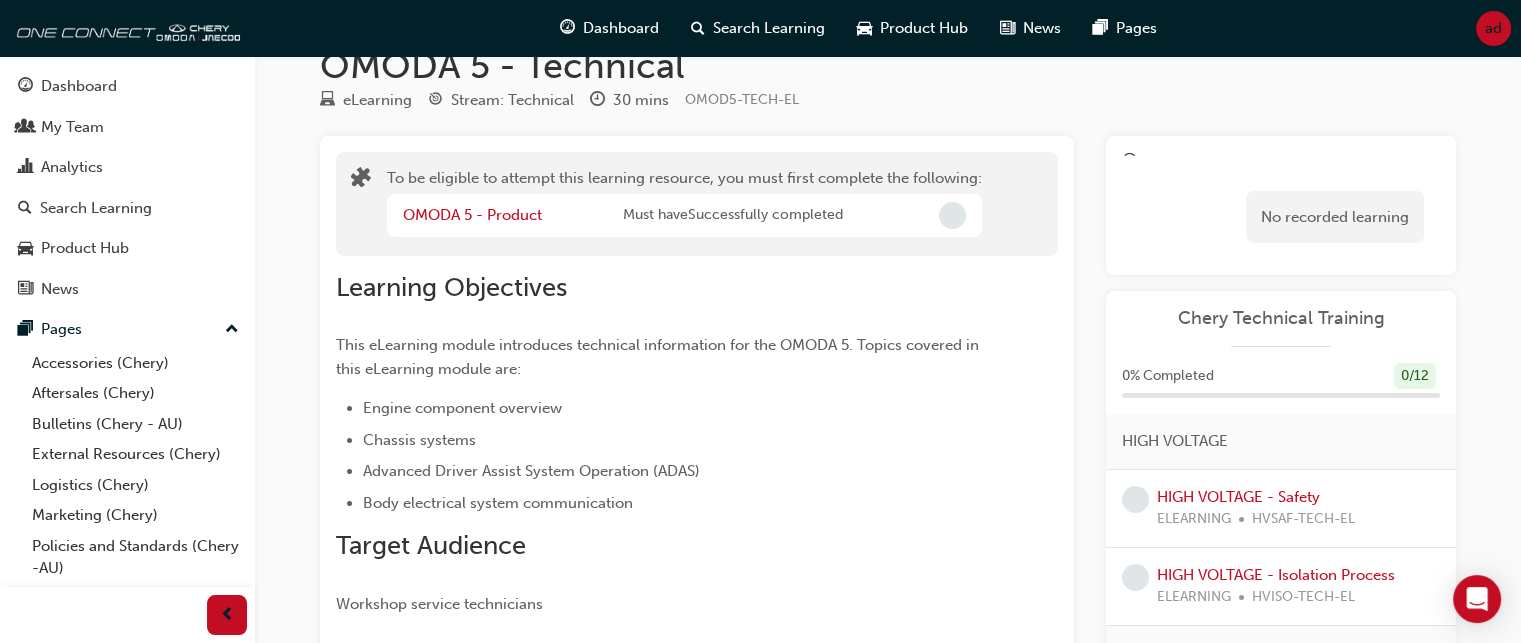 scroll, scrollTop: 38, scrollLeft: 0, axis: vertical 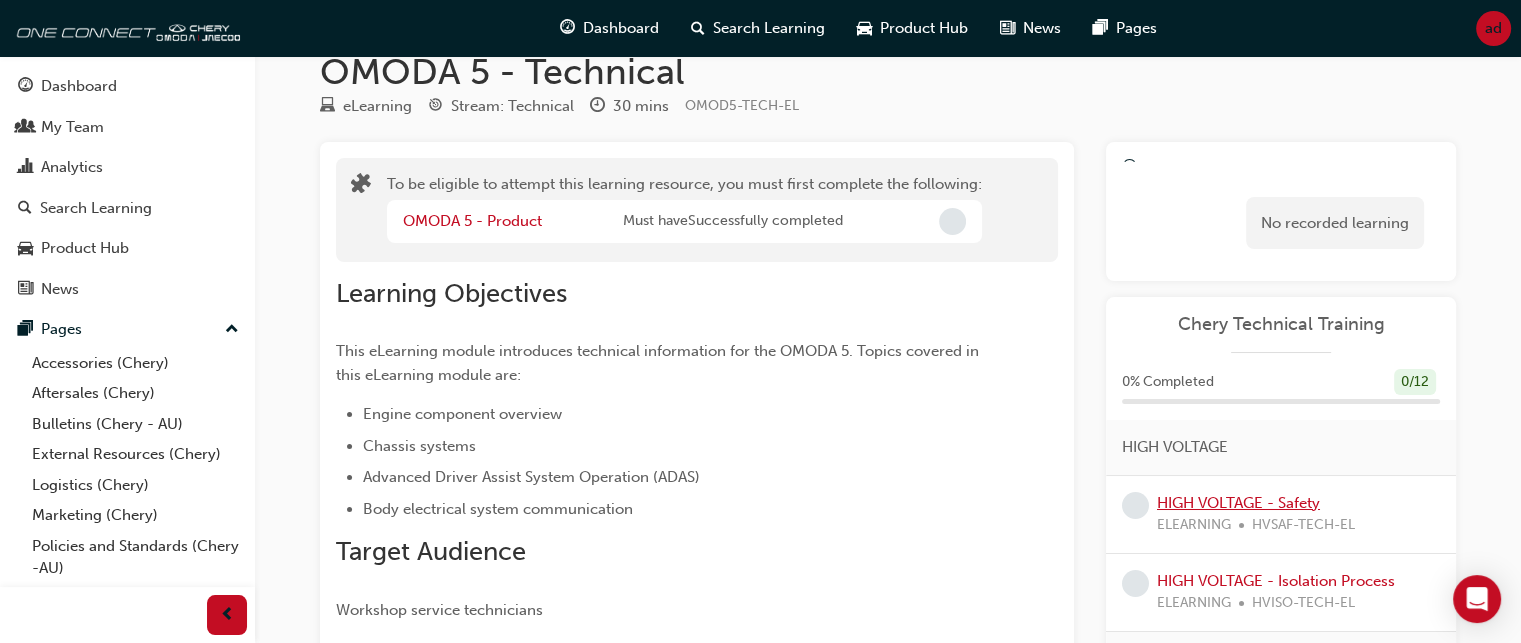 click on "HIGH VOLTAGE - Safety" at bounding box center (1238, 503) 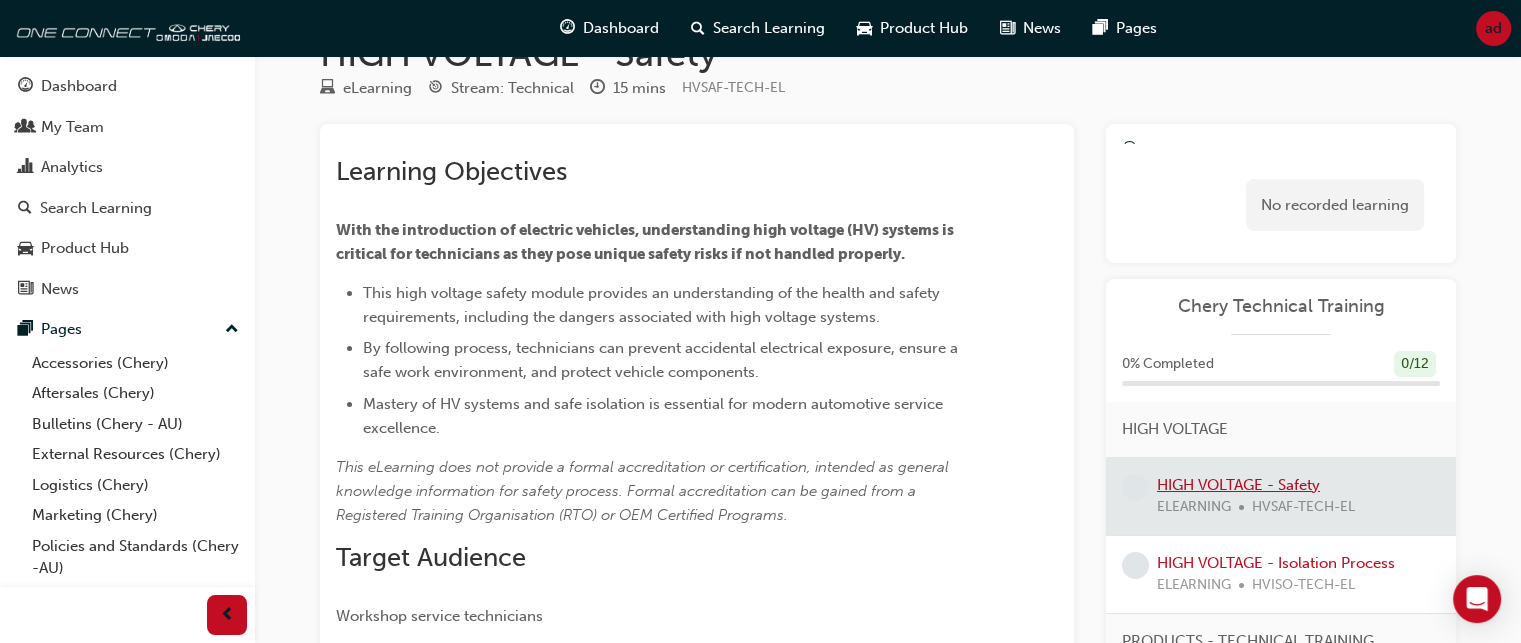 scroll, scrollTop: 48, scrollLeft: 0, axis: vertical 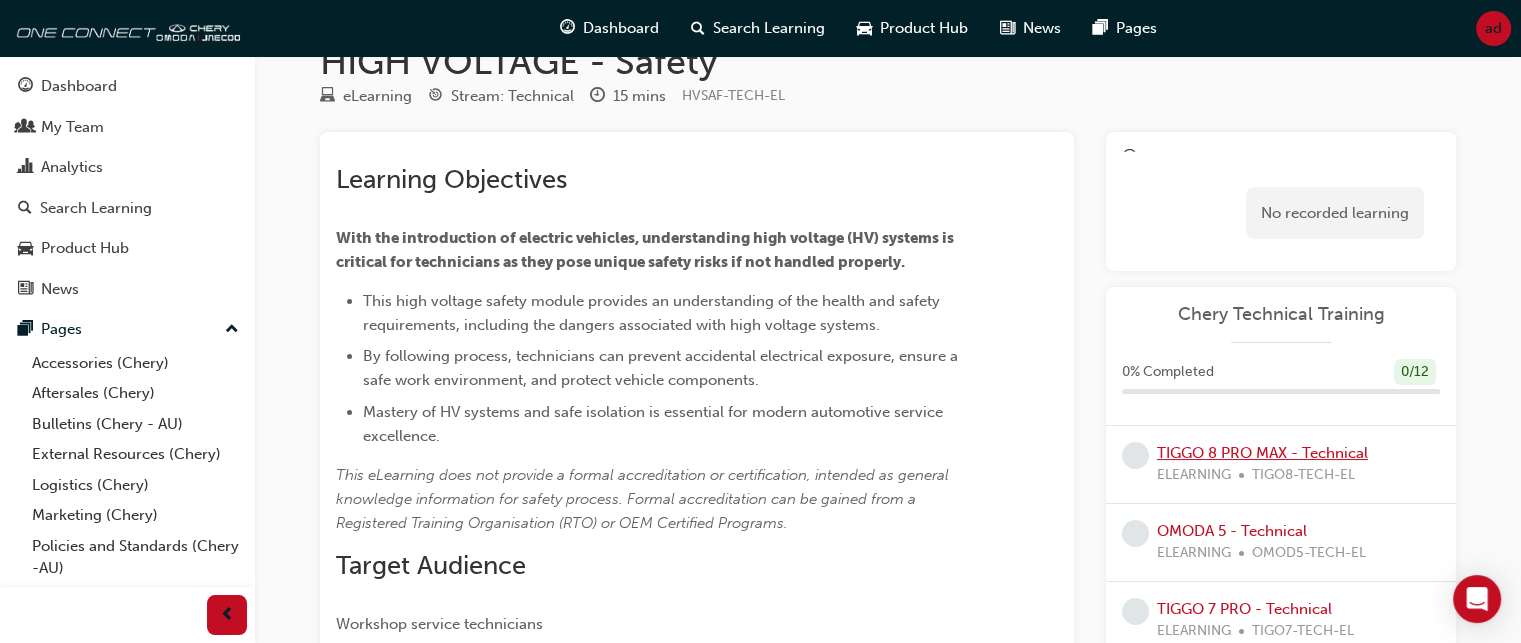 click on "TIGGO 8 PRO MAX - Technical" at bounding box center [1262, 453] 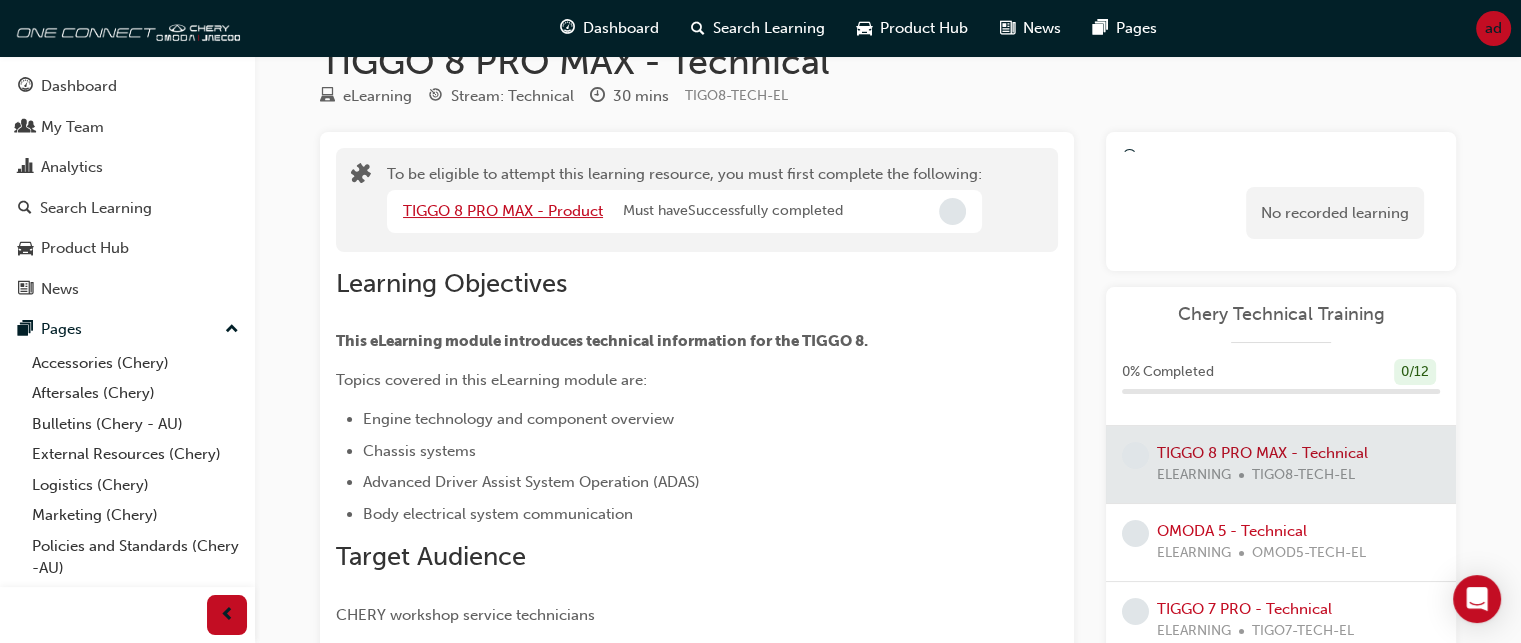 click on "TIGGO 8 PRO MAX - Product" at bounding box center (503, 211) 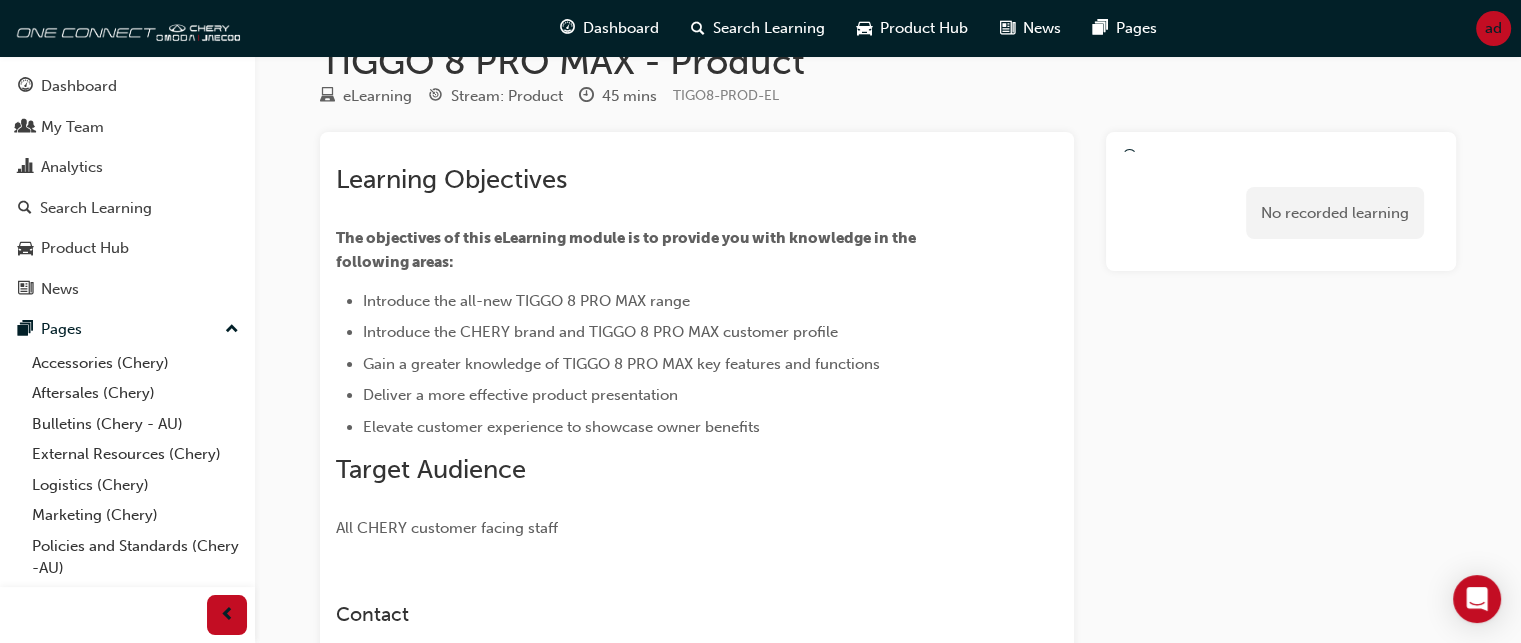 scroll, scrollTop: 83, scrollLeft: 0, axis: vertical 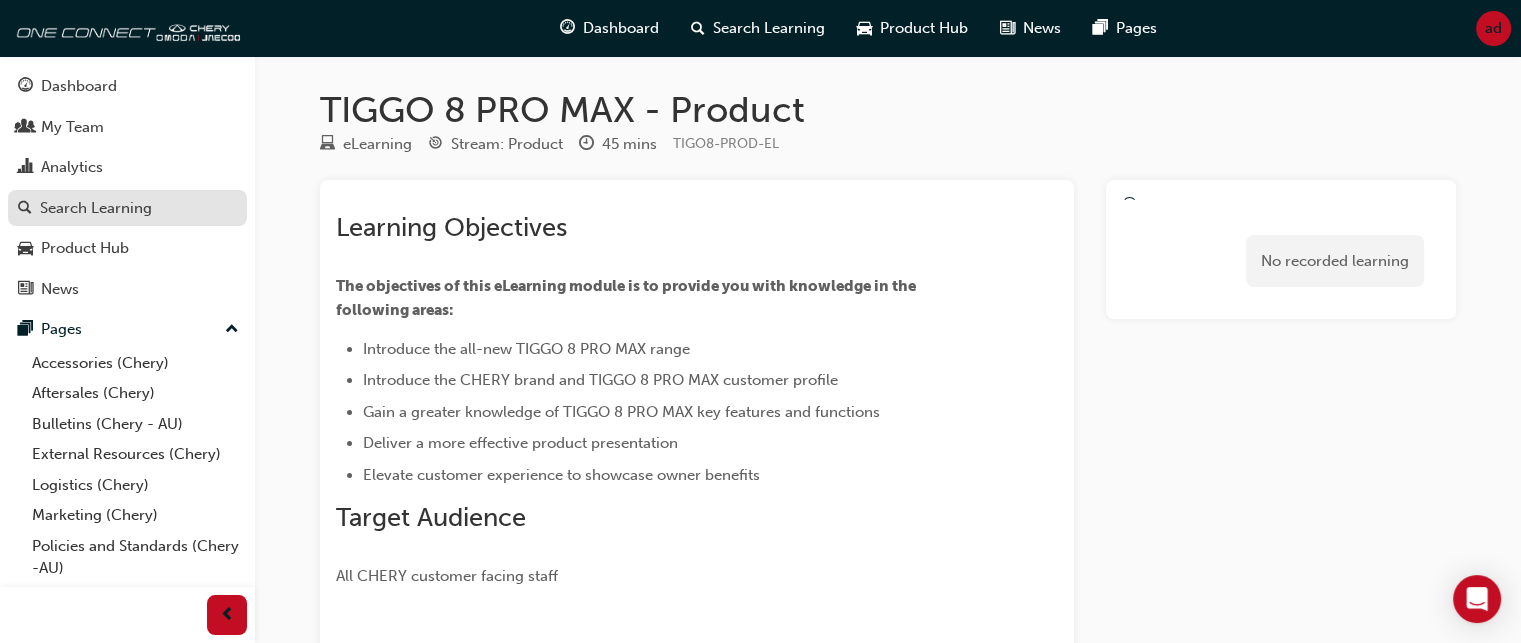 click on "Search Learning" at bounding box center [96, 208] 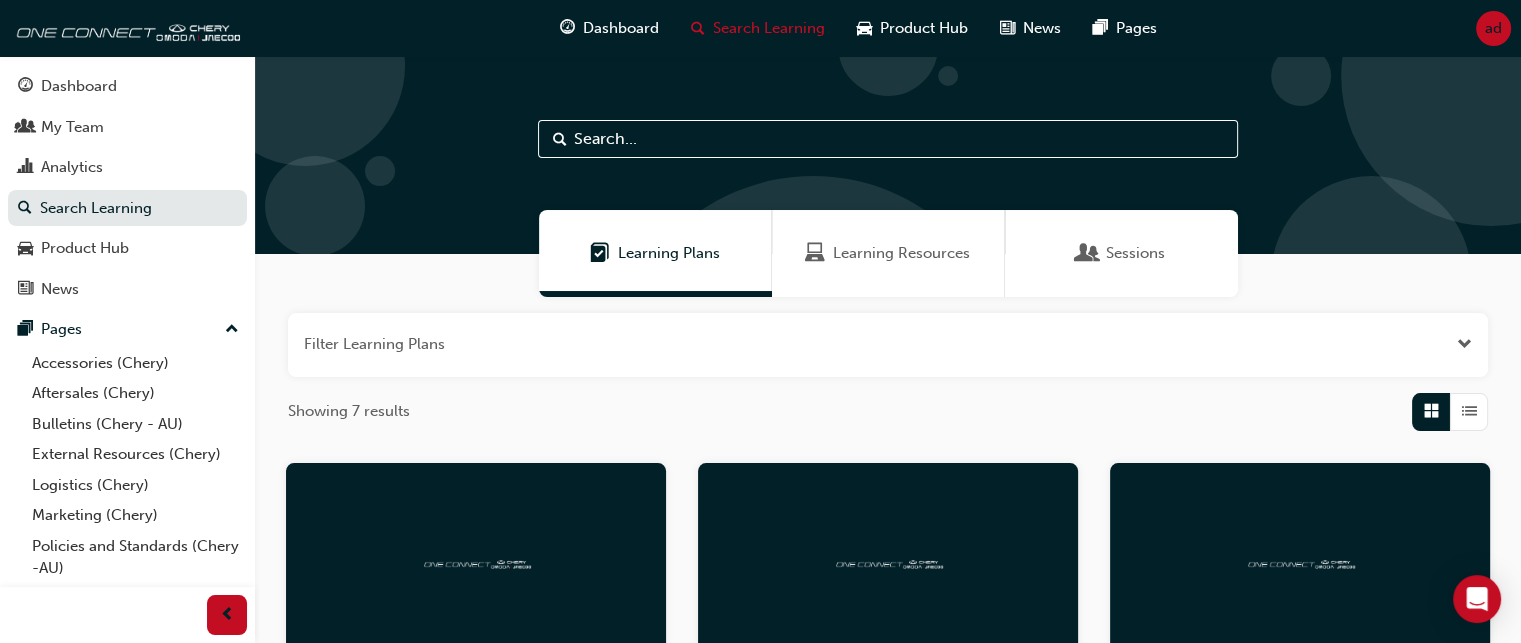 click on "Sessions" at bounding box center [1121, 253] 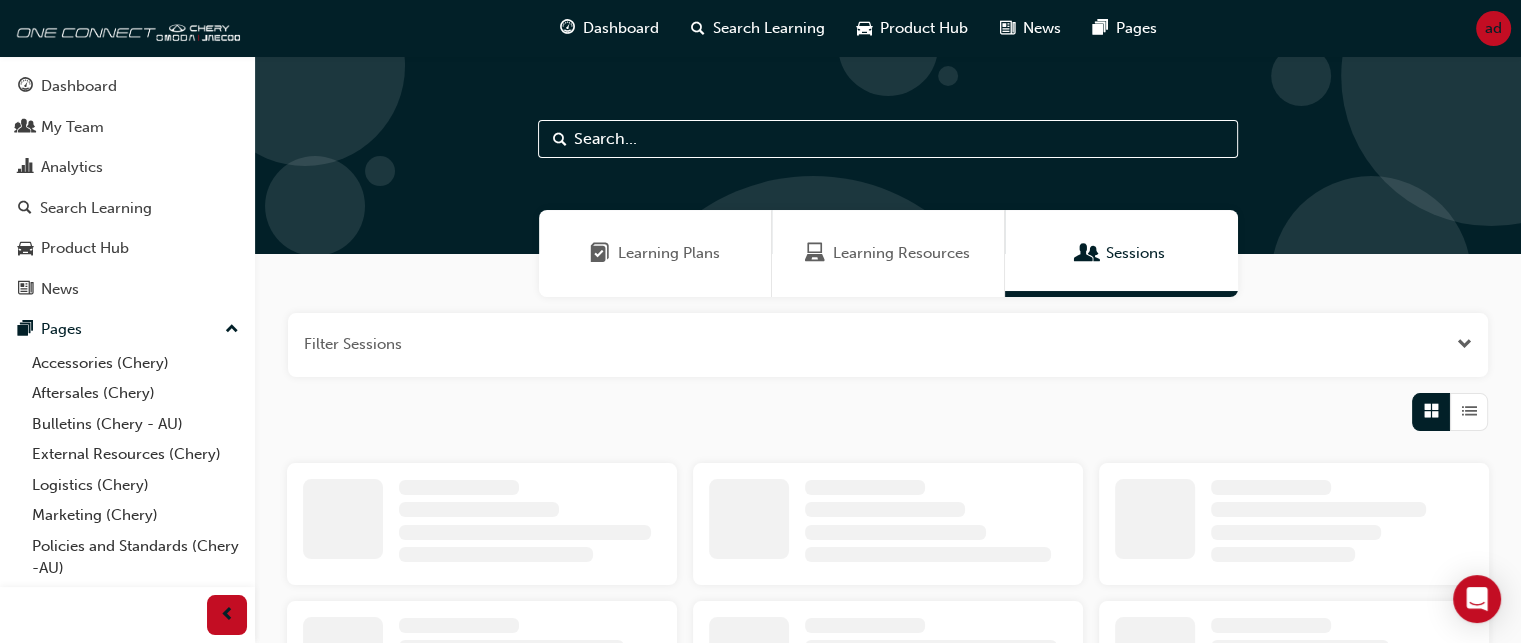 click on "Learning Resources" at bounding box center (888, 253) 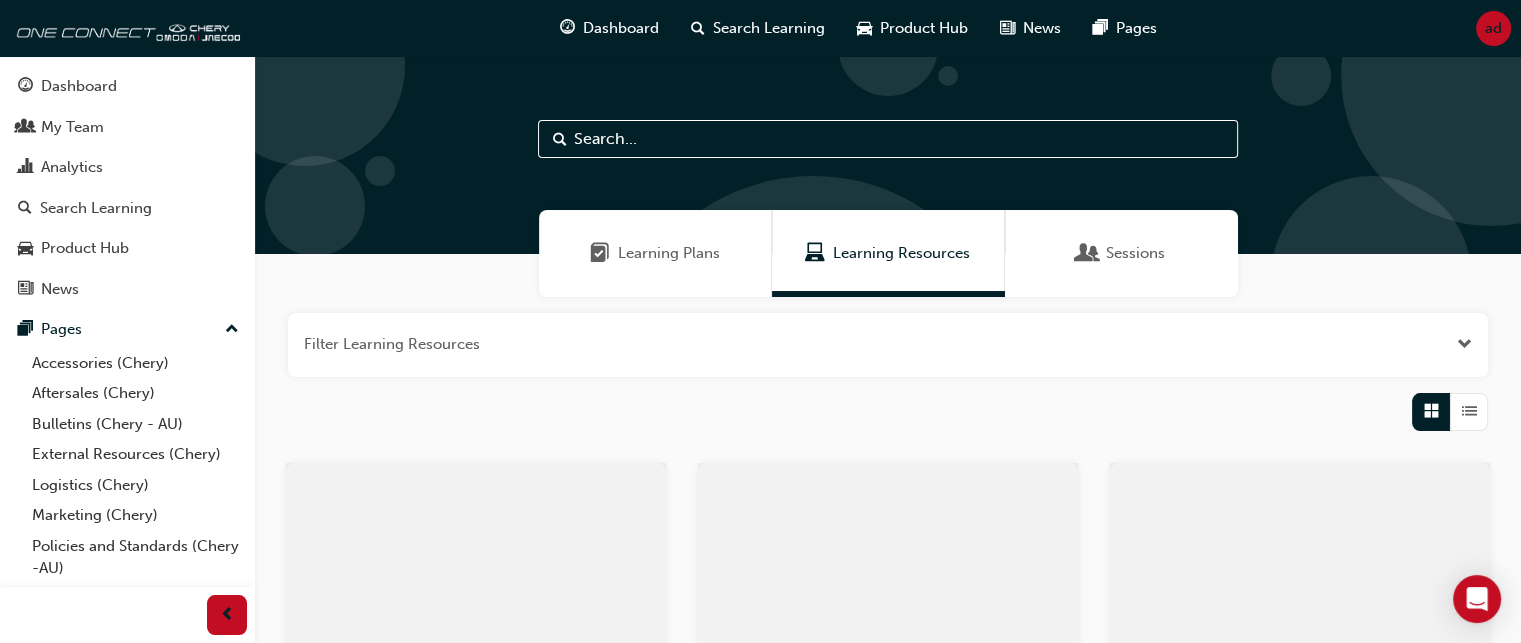 click on "Learning Plans" at bounding box center [655, 253] 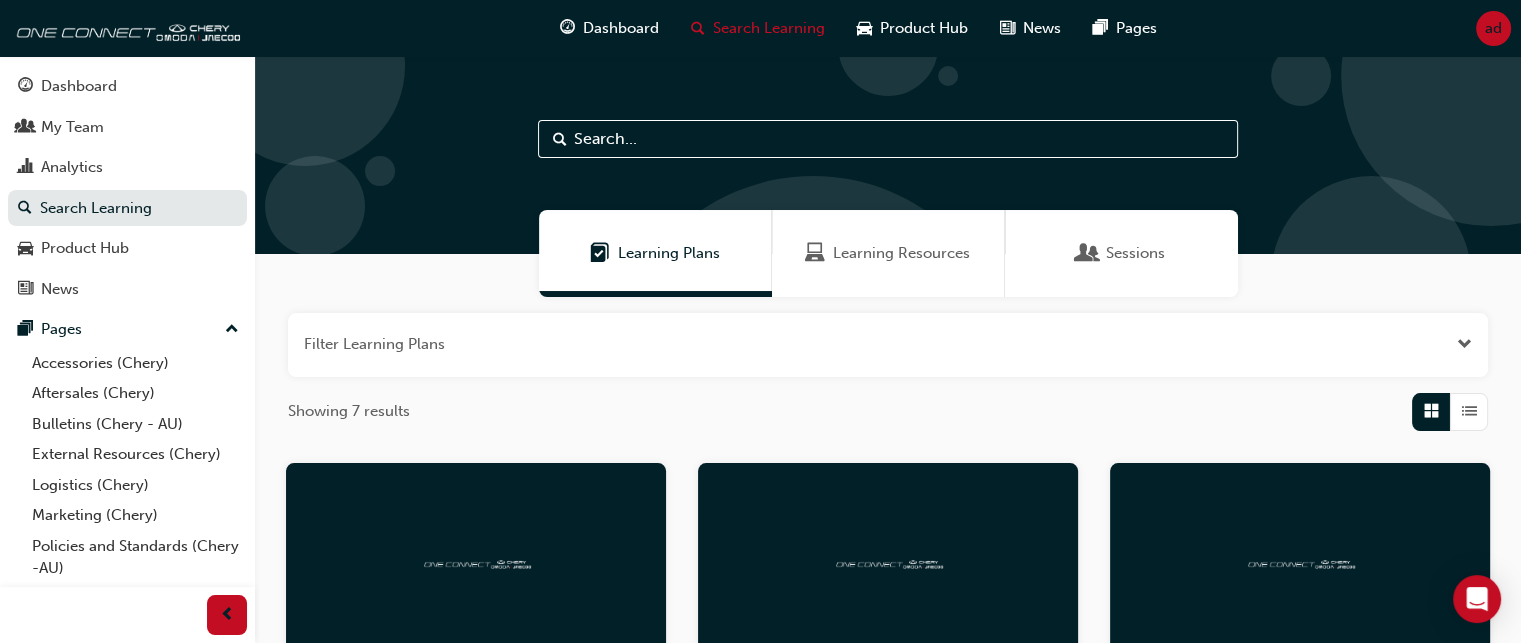 click at bounding box center (888, 345) 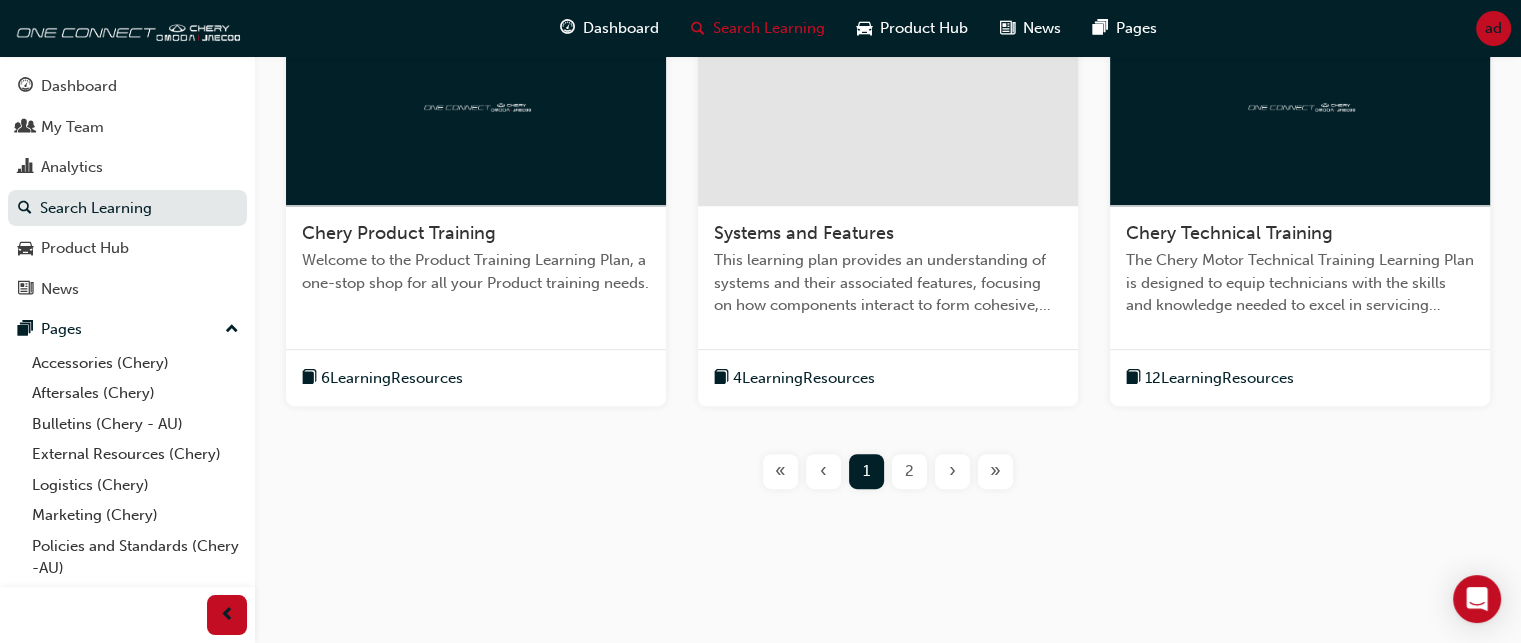 scroll, scrollTop: 1007, scrollLeft: 0, axis: vertical 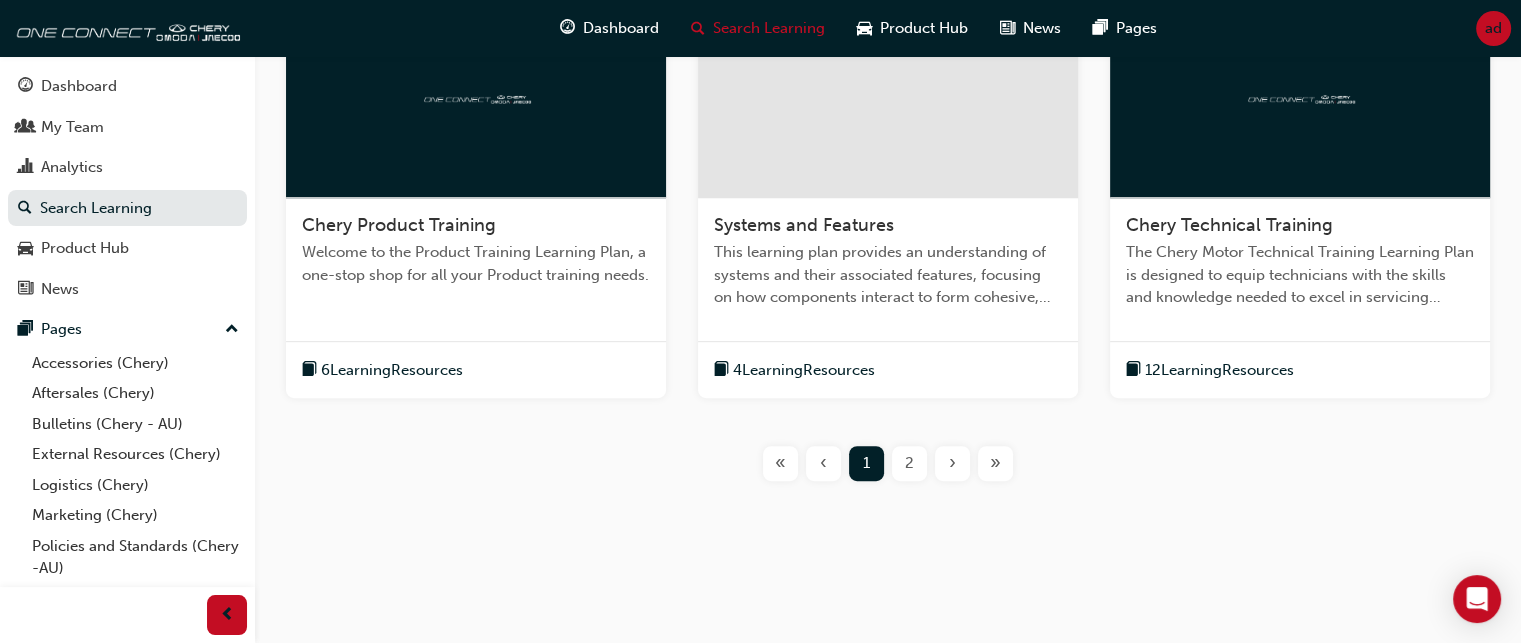 click on "12  Learning  Resources" at bounding box center [1300, 370] 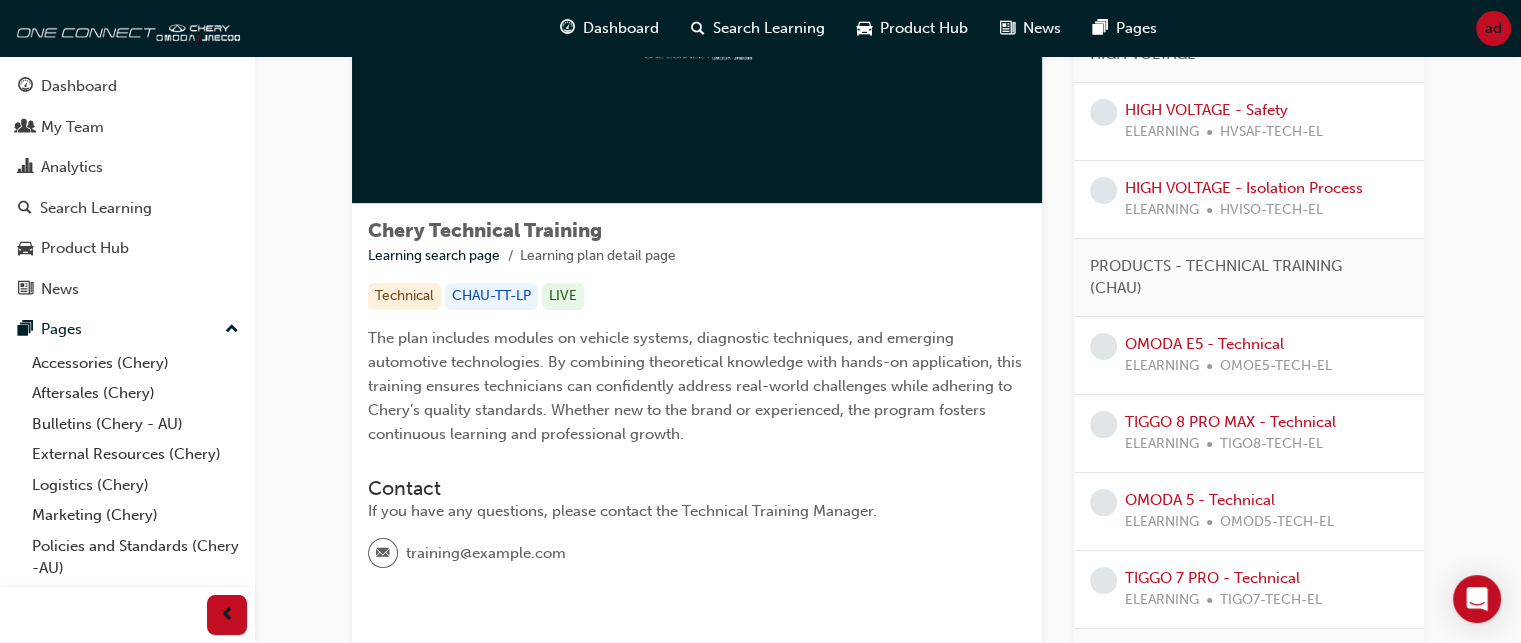 scroll, scrollTop: 202, scrollLeft: 0, axis: vertical 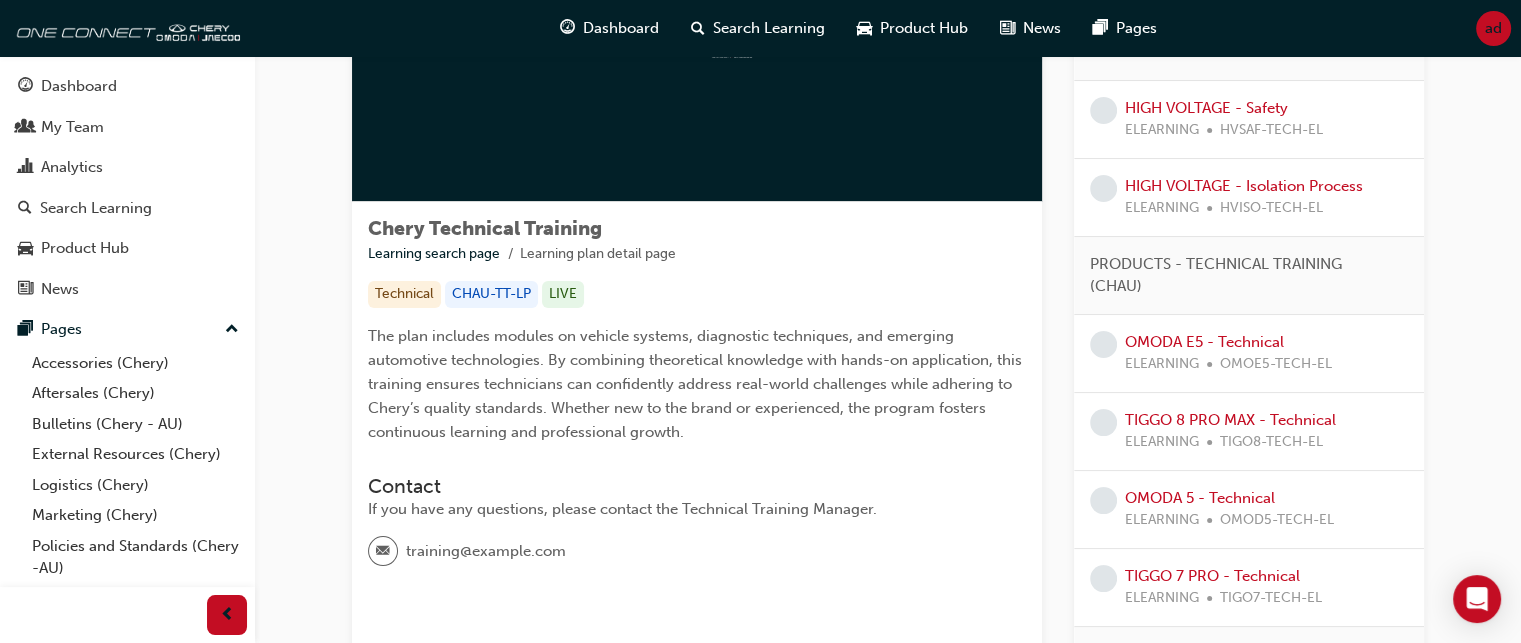 click at bounding box center [1103, 344] 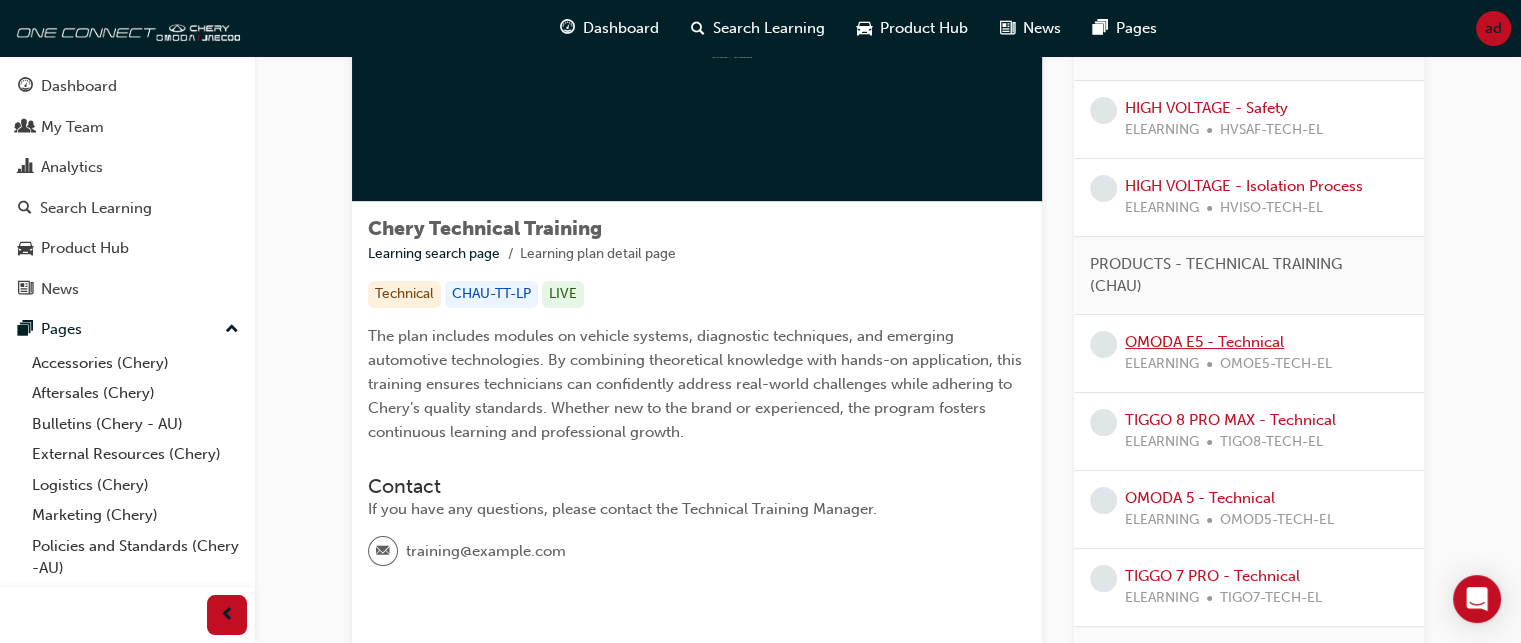 click on "OMODA E5 - Technical" at bounding box center [1204, 342] 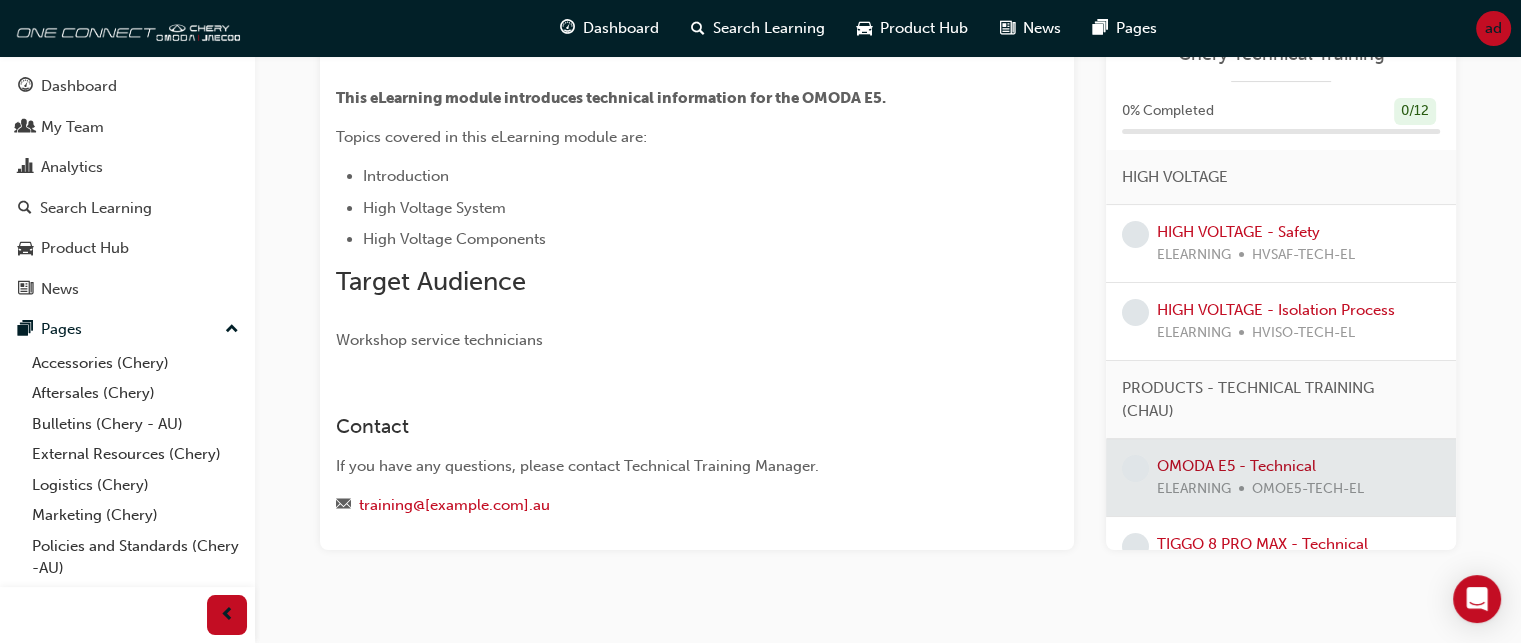 scroll, scrollTop: 368, scrollLeft: 0, axis: vertical 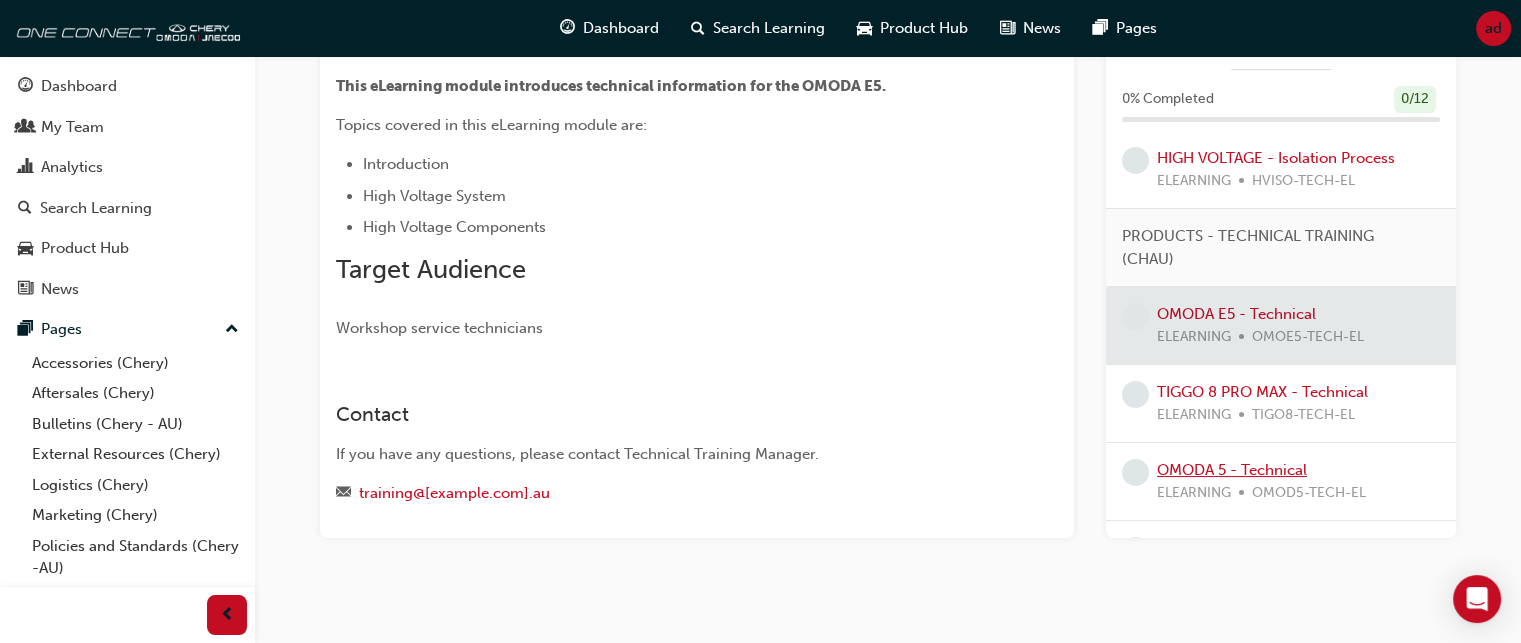 click on "OMODA 5 - Technical" at bounding box center (1232, 470) 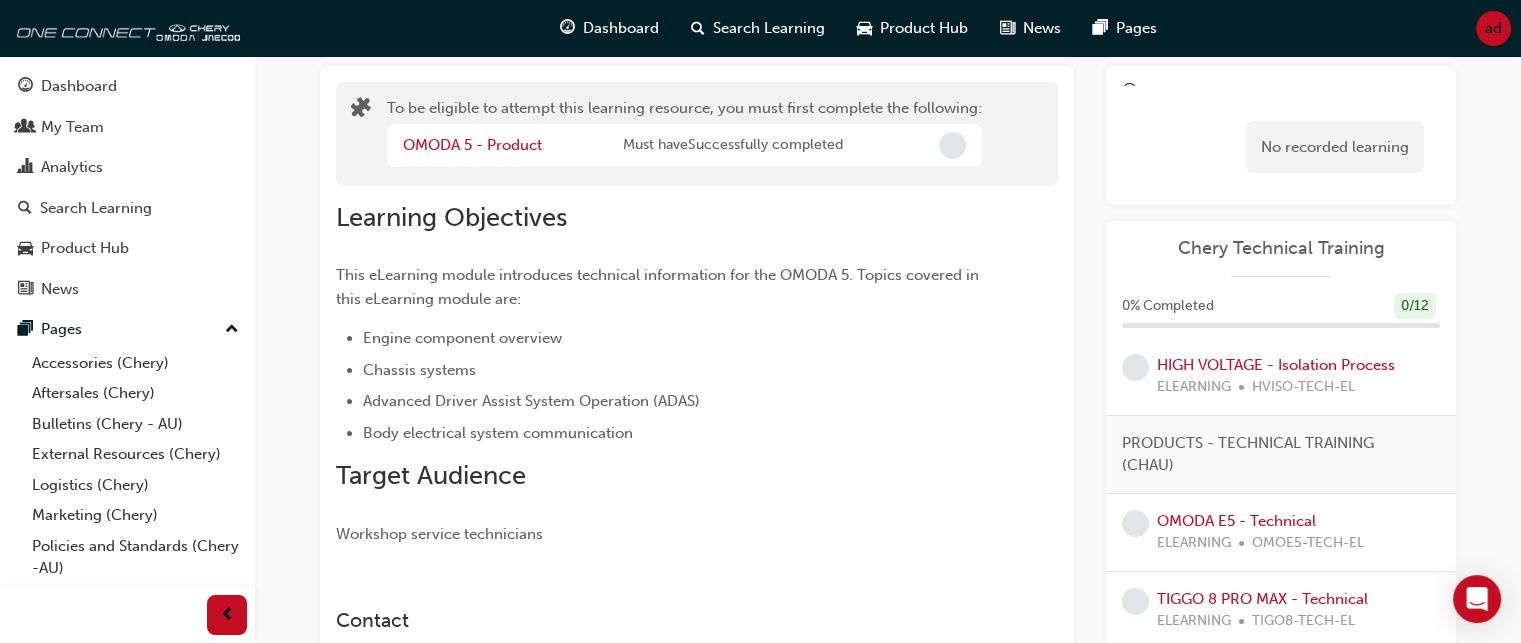 scroll, scrollTop: 0, scrollLeft: 0, axis: both 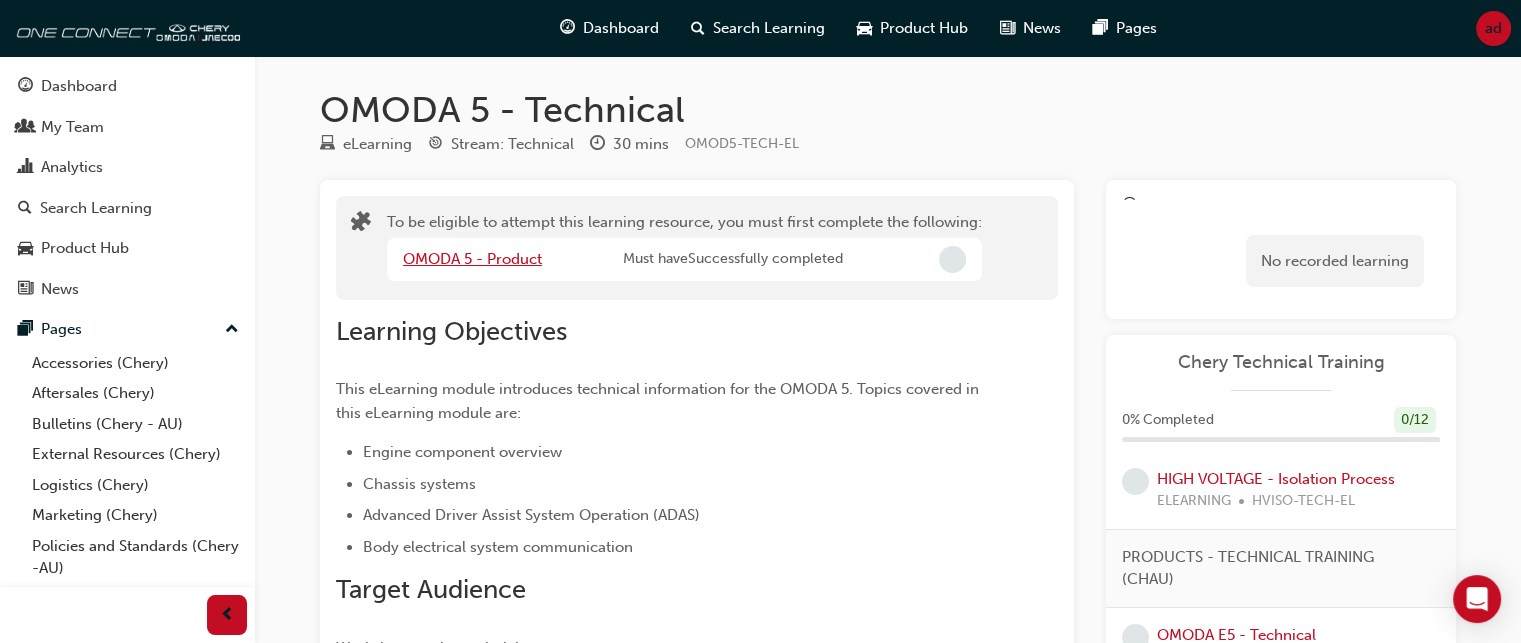 click on "OMODA 5 - Product" at bounding box center [472, 259] 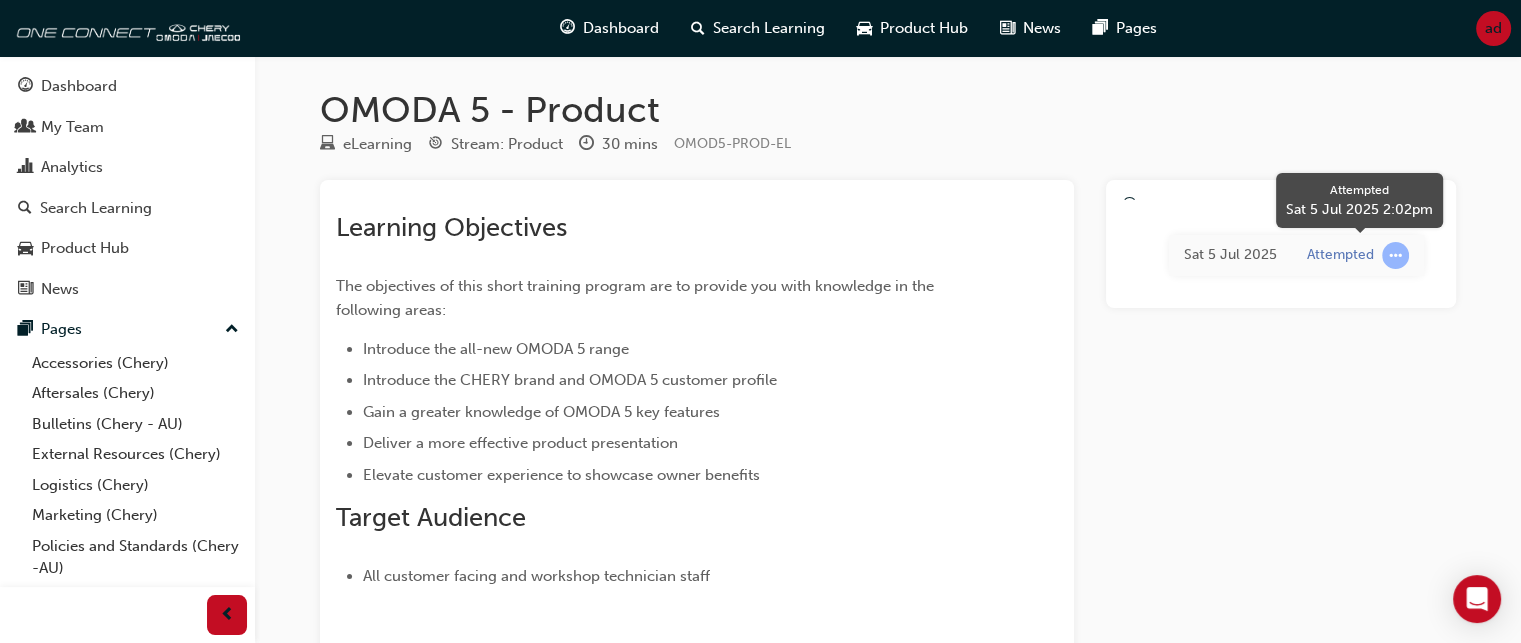 click on "Attempted" at bounding box center [1358, 255] 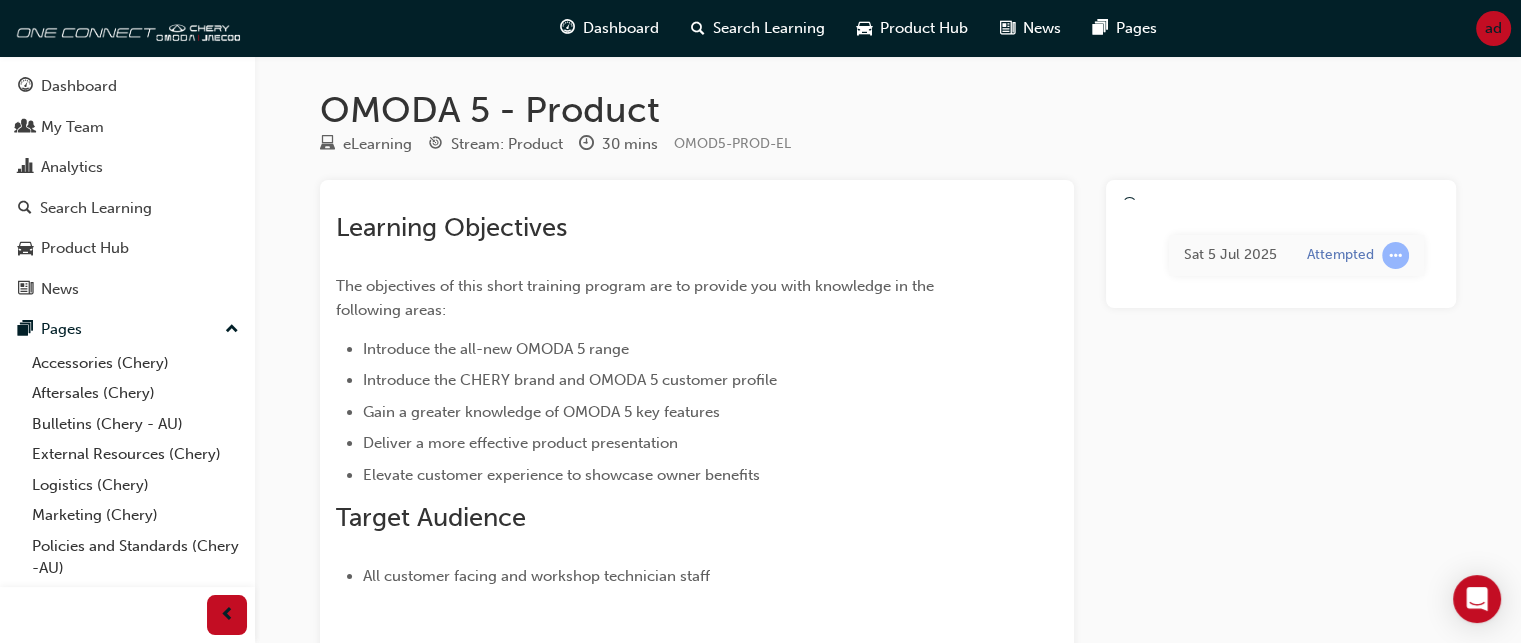 click on "Sat 5 Jul 2025 Attempted" at bounding box center (1281, 255) 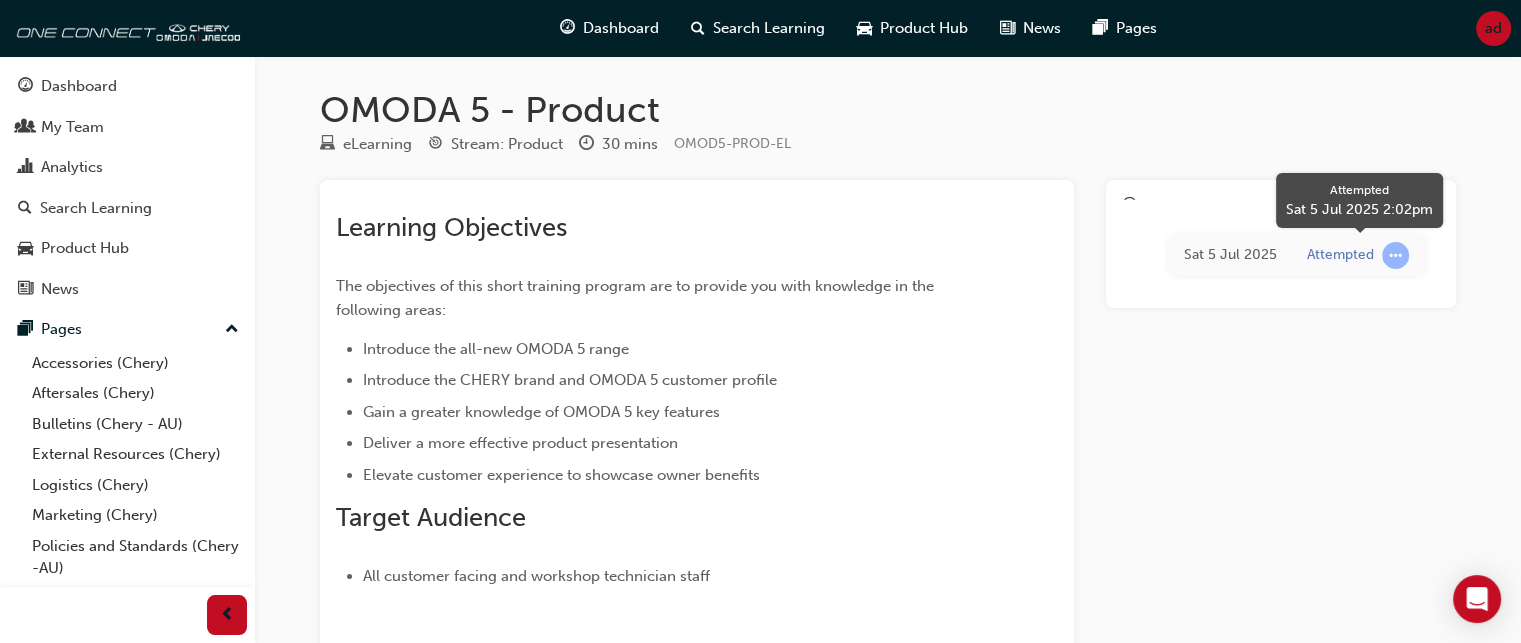 click at bounding box center (1395, 255) 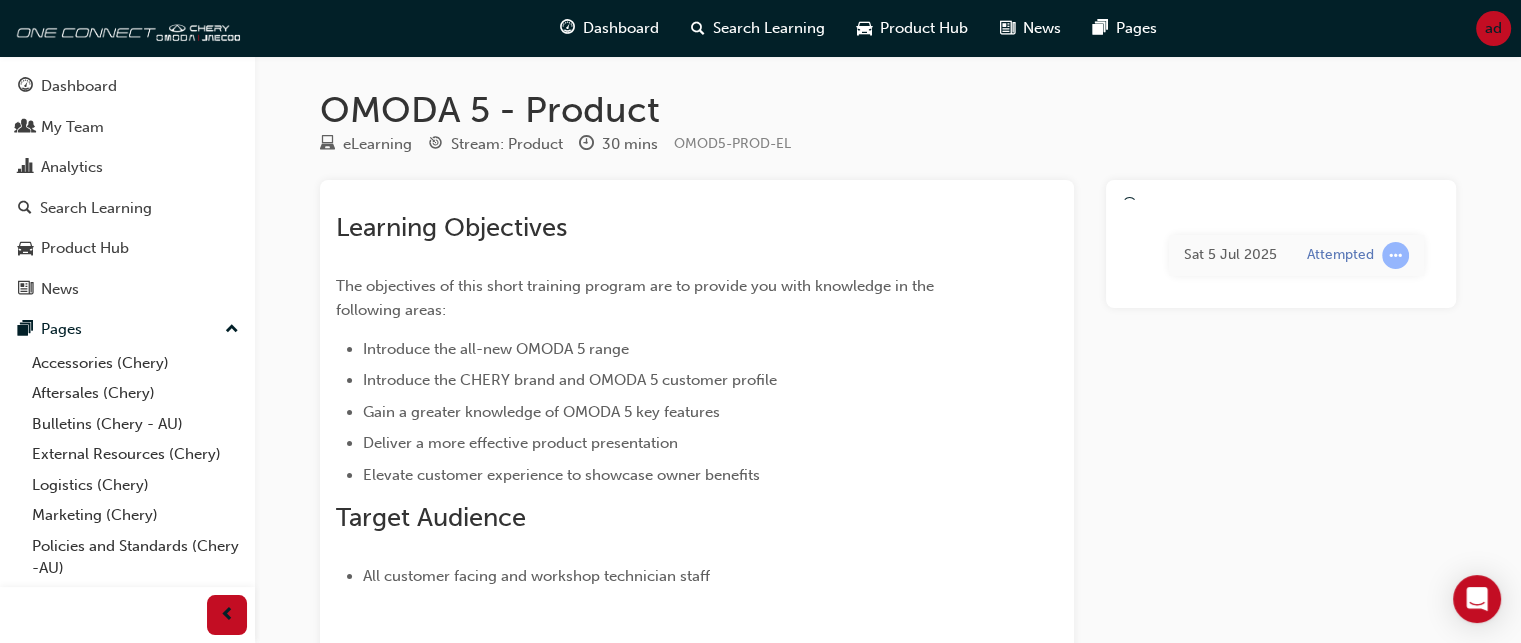 click on "Sat 5 Jul 2025 Attempted" at bounding box center [1281, 255] 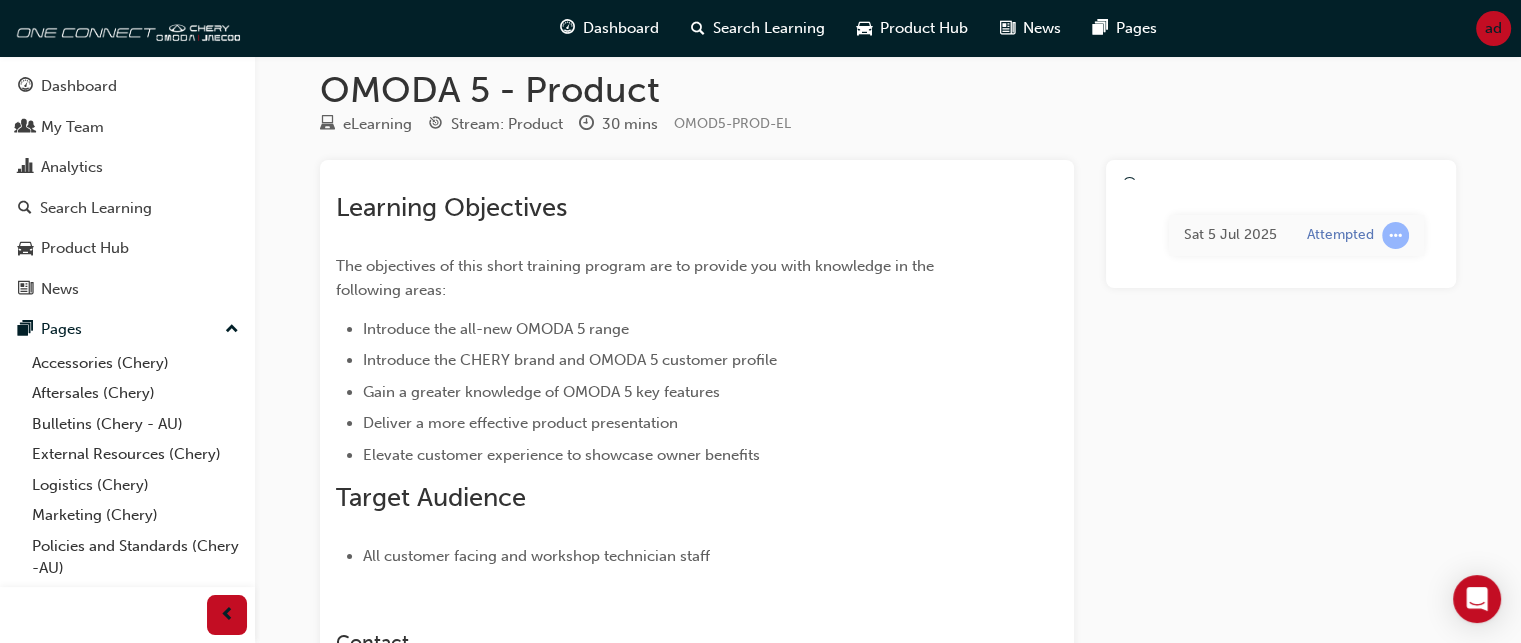 scroll, scrollTop: 0, scrollLeft: 0, axis: both 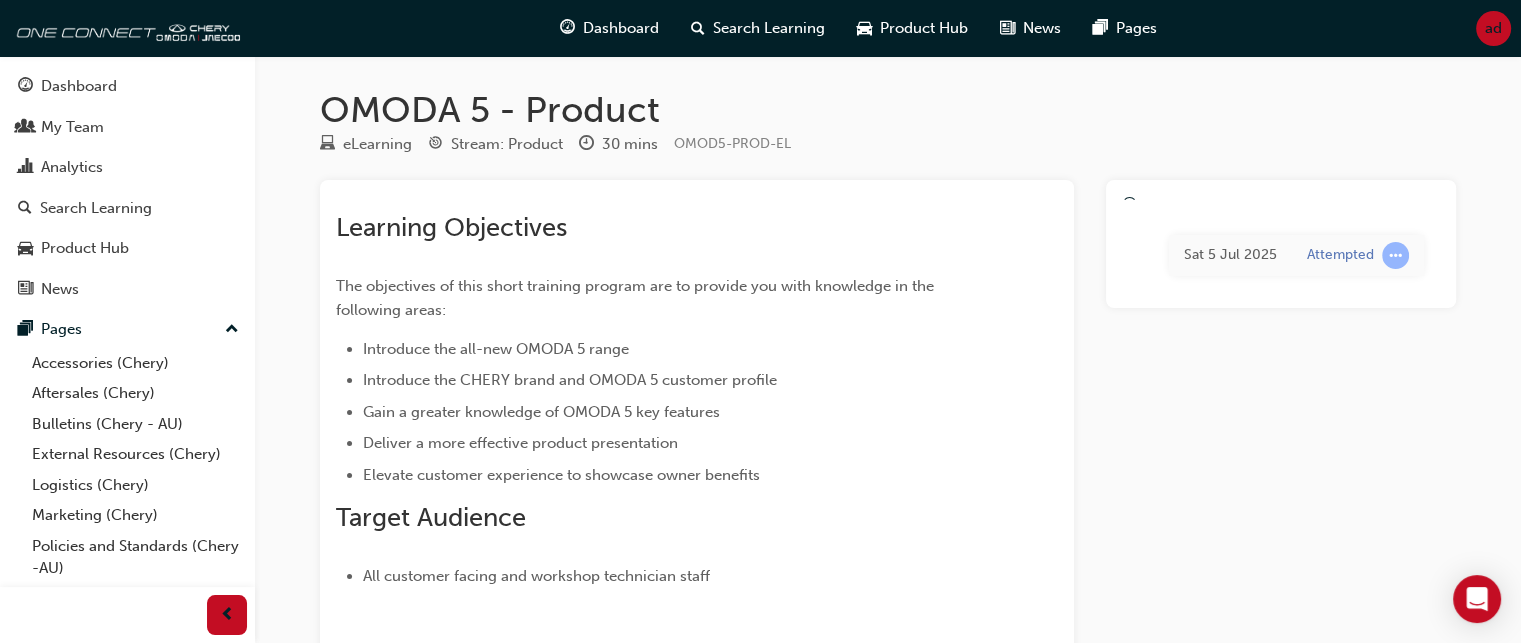 click on "Sat 5 Jul 2025 Attempted" at bounding box center (1281, 482) 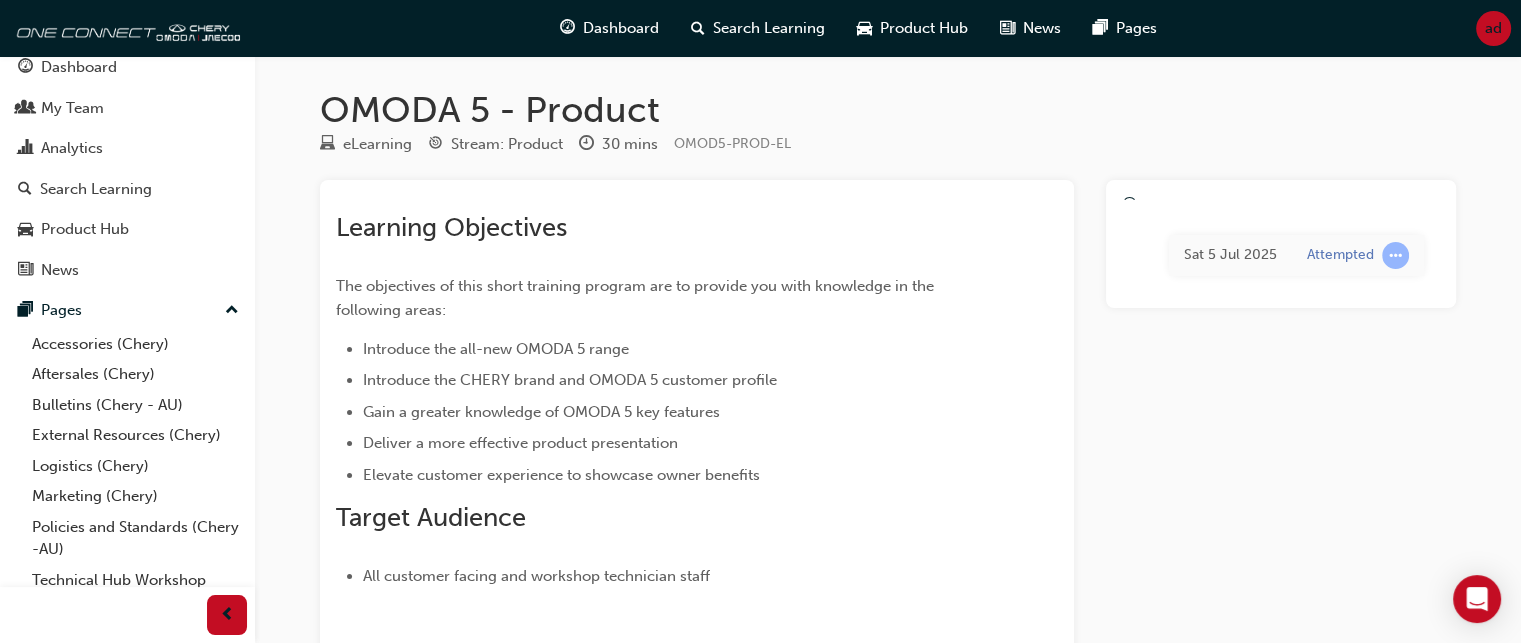 scroll, scrollTop: 0, scrollLeft: 0, axis: both 